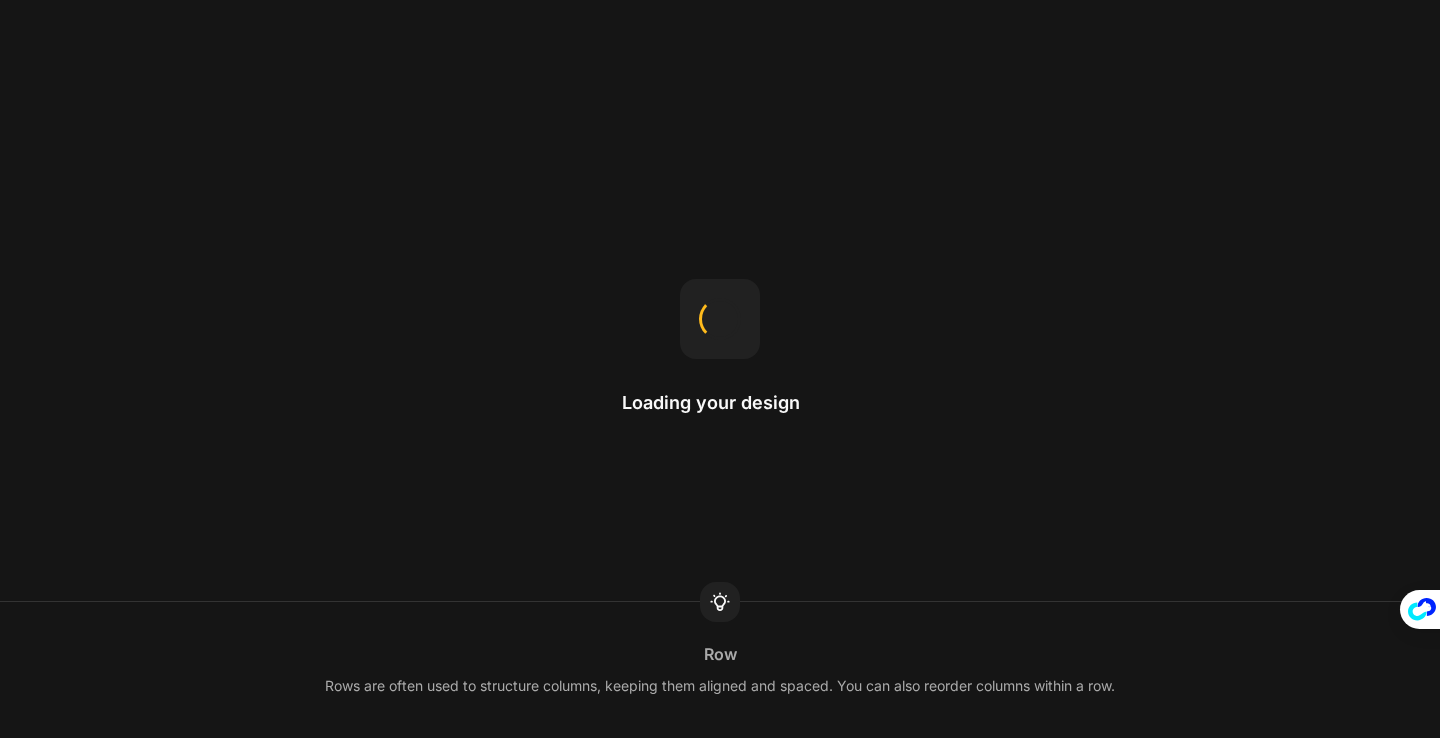 scroll, scrollTop: 0, scrollLeft: 0, axis: both 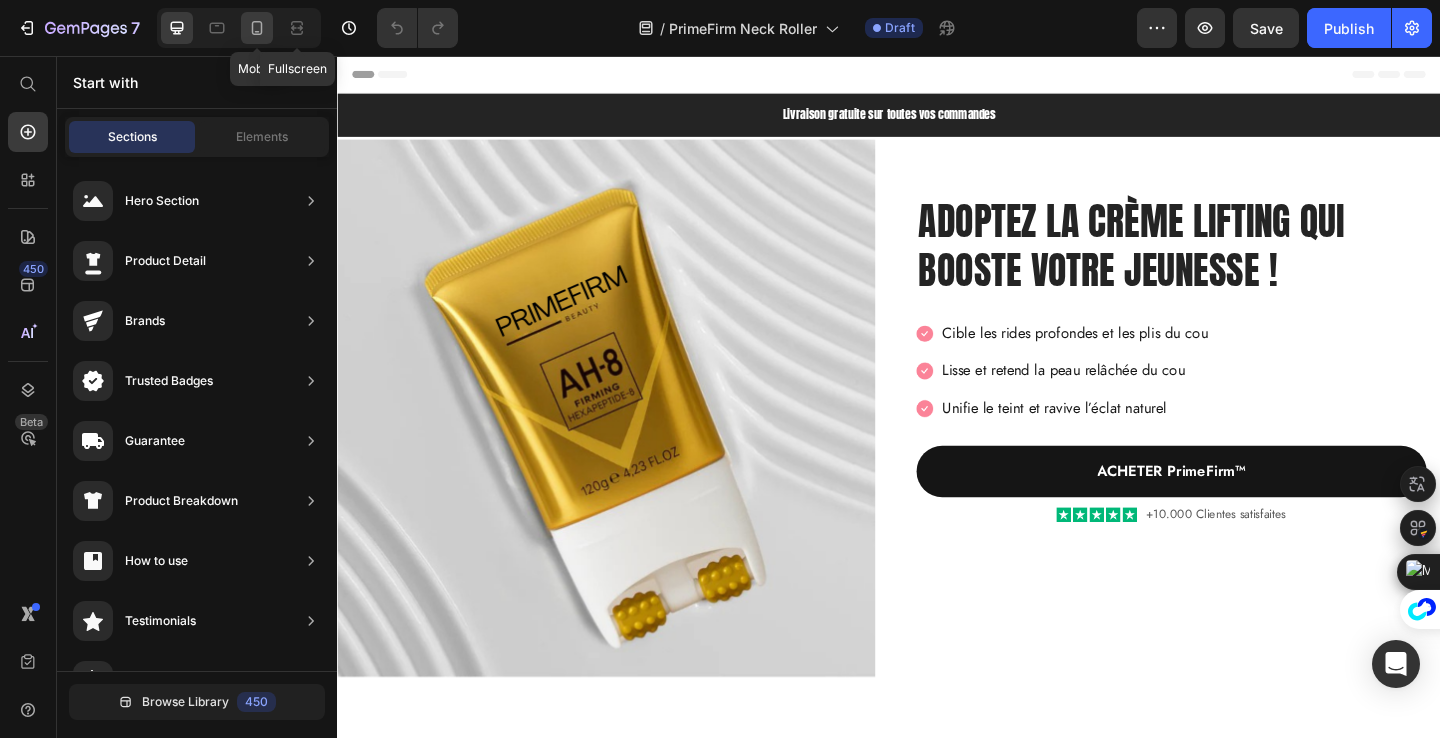 click 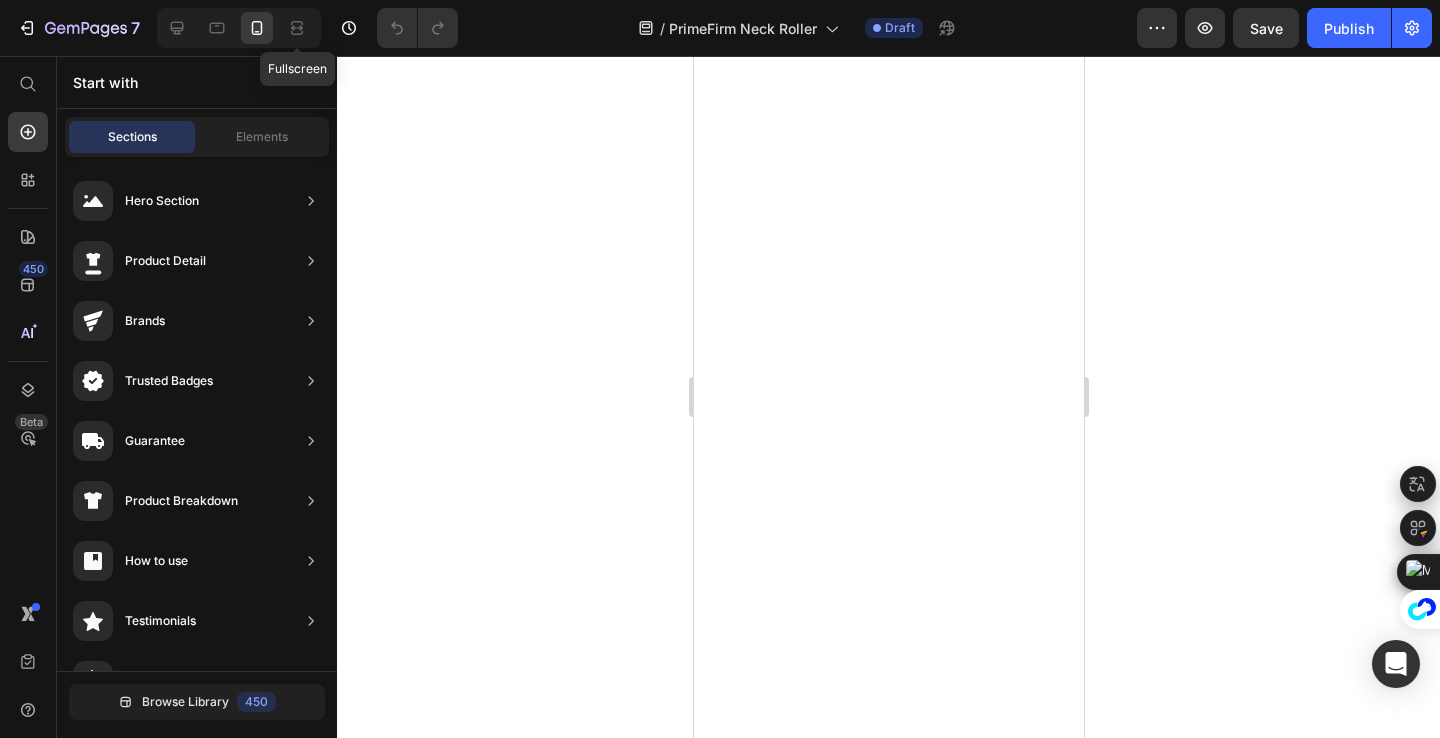 scroll, scrollTop: 0, scrollLeft: 0, axis: both 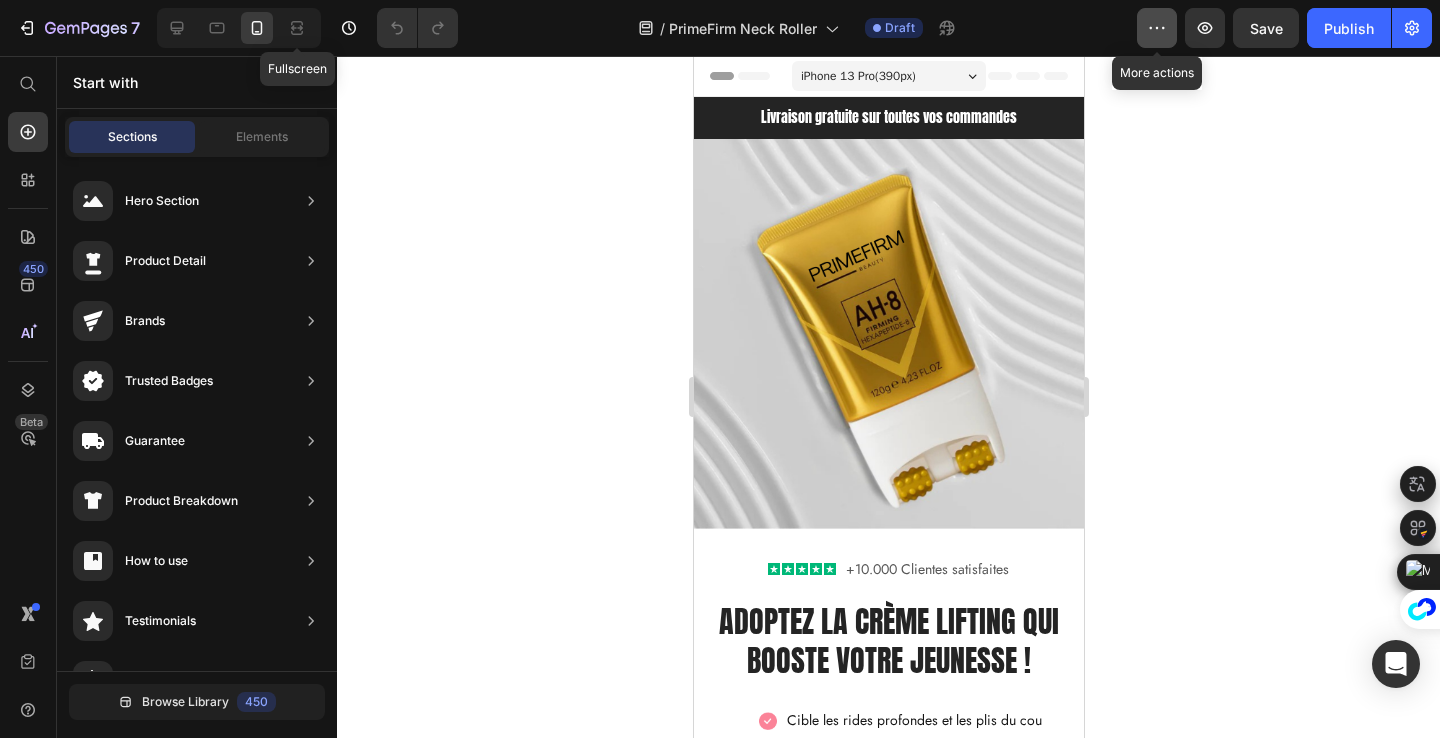 click 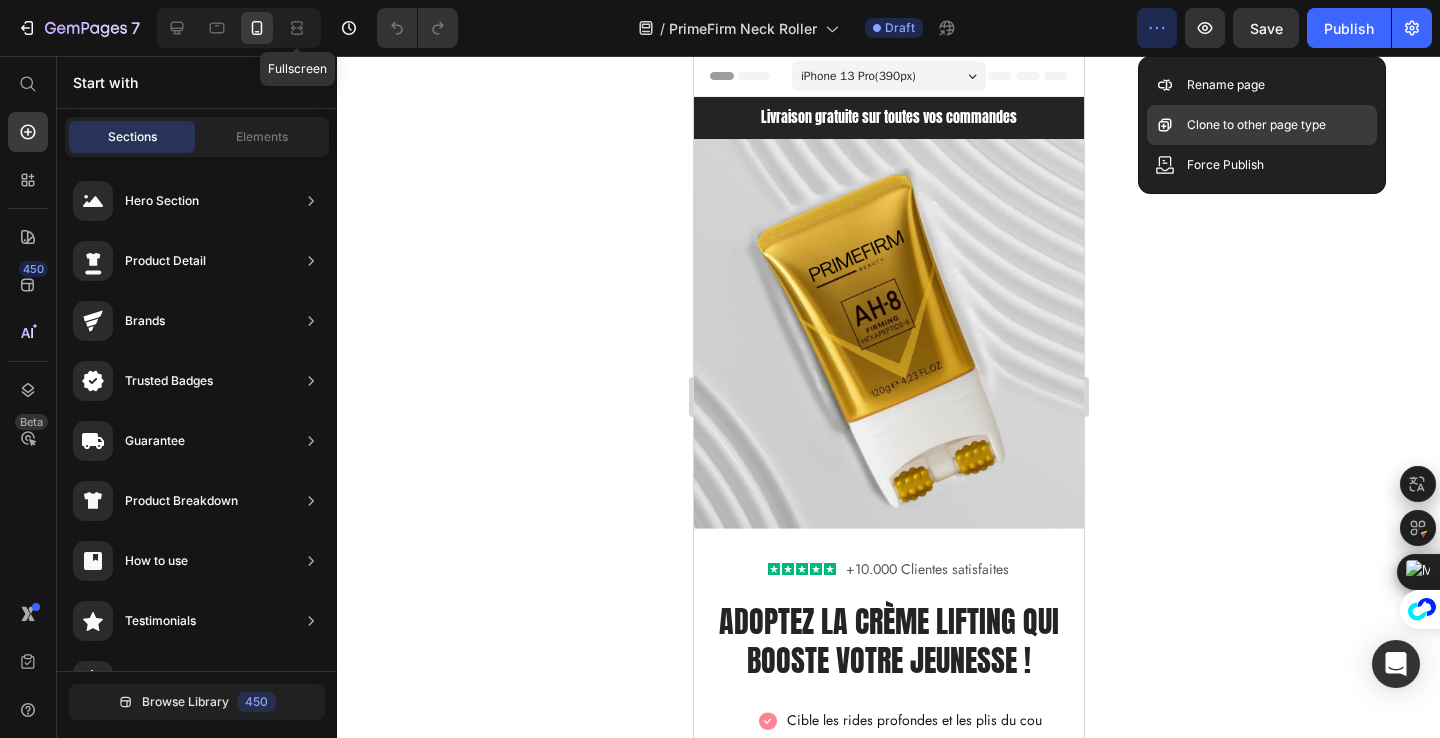click on "Clone to other page type" at bounding box center (1256, 125) 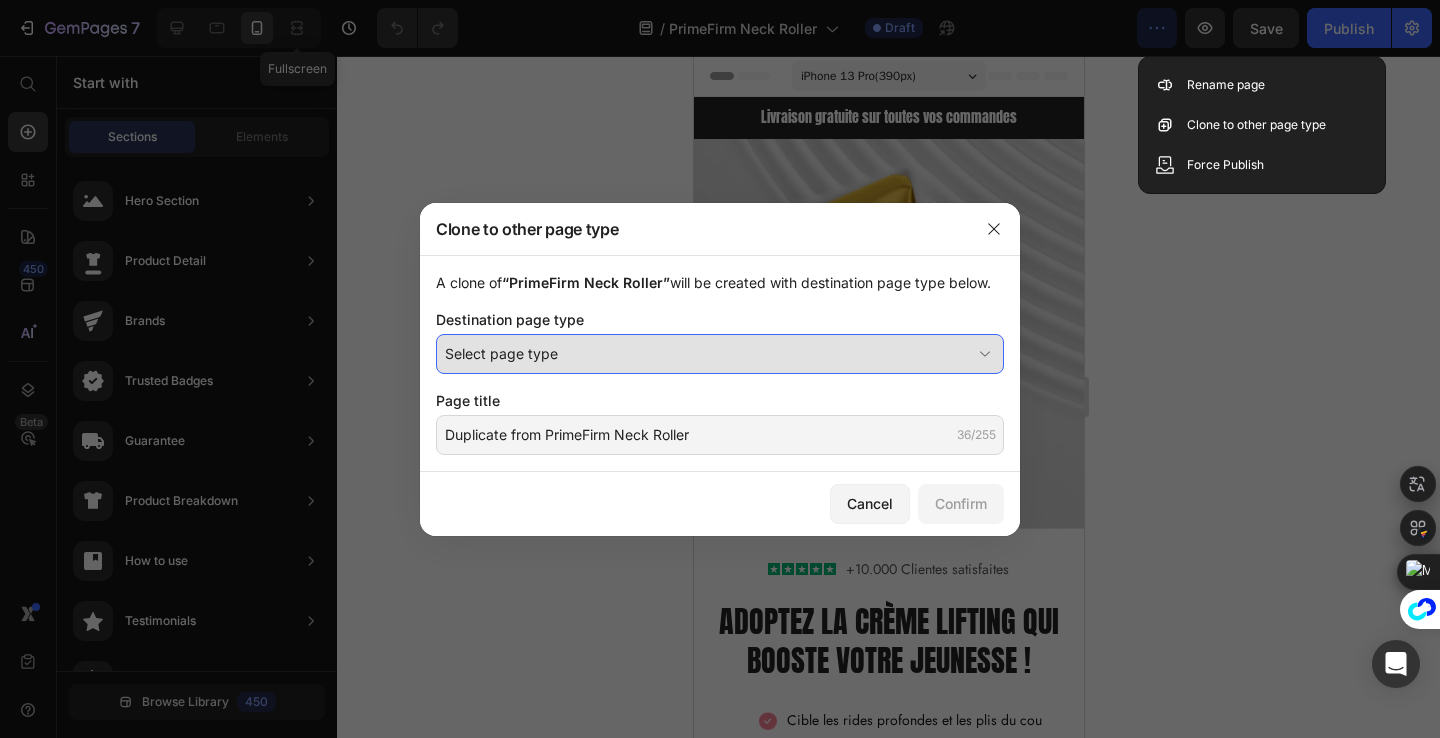 click on "Select page type" at bounding box center (708, 353) 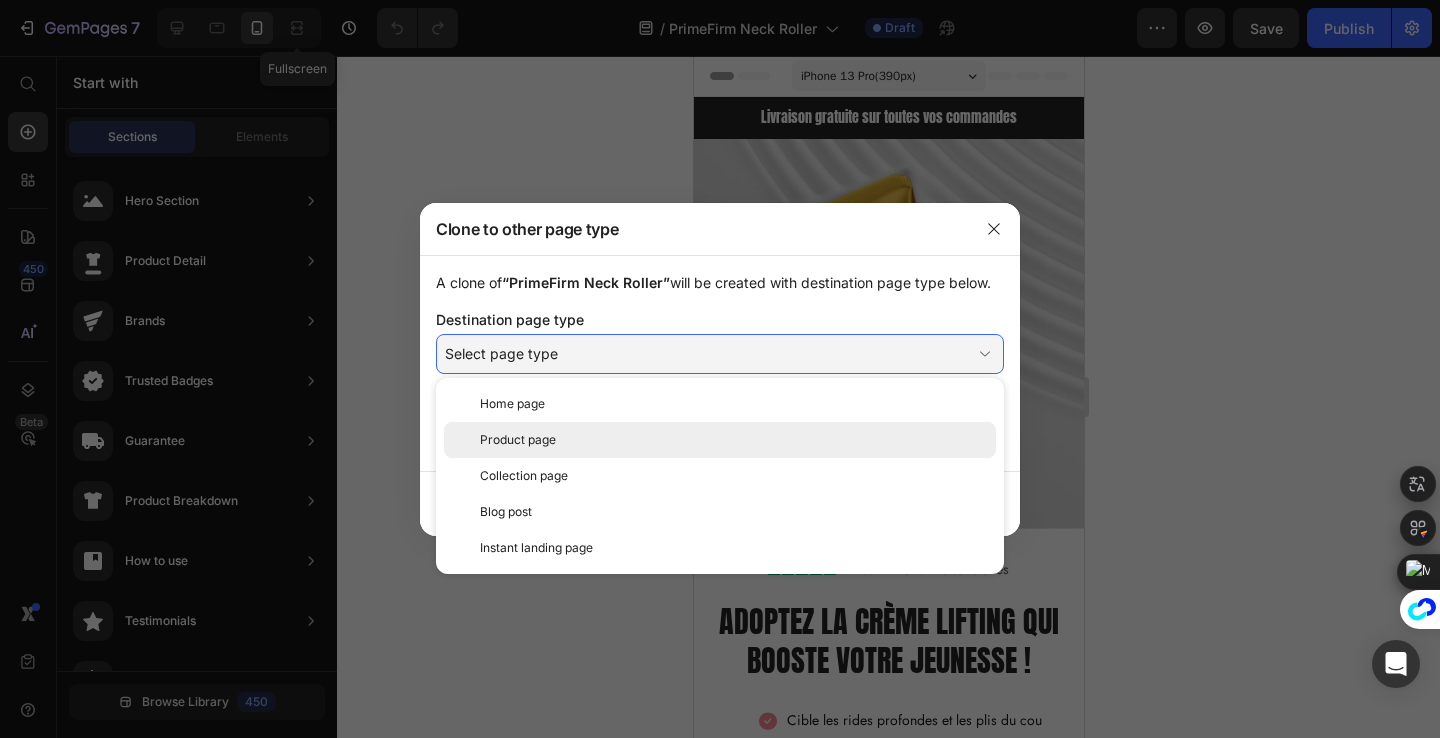 click on "Product page" at bounding box center [734, 440] 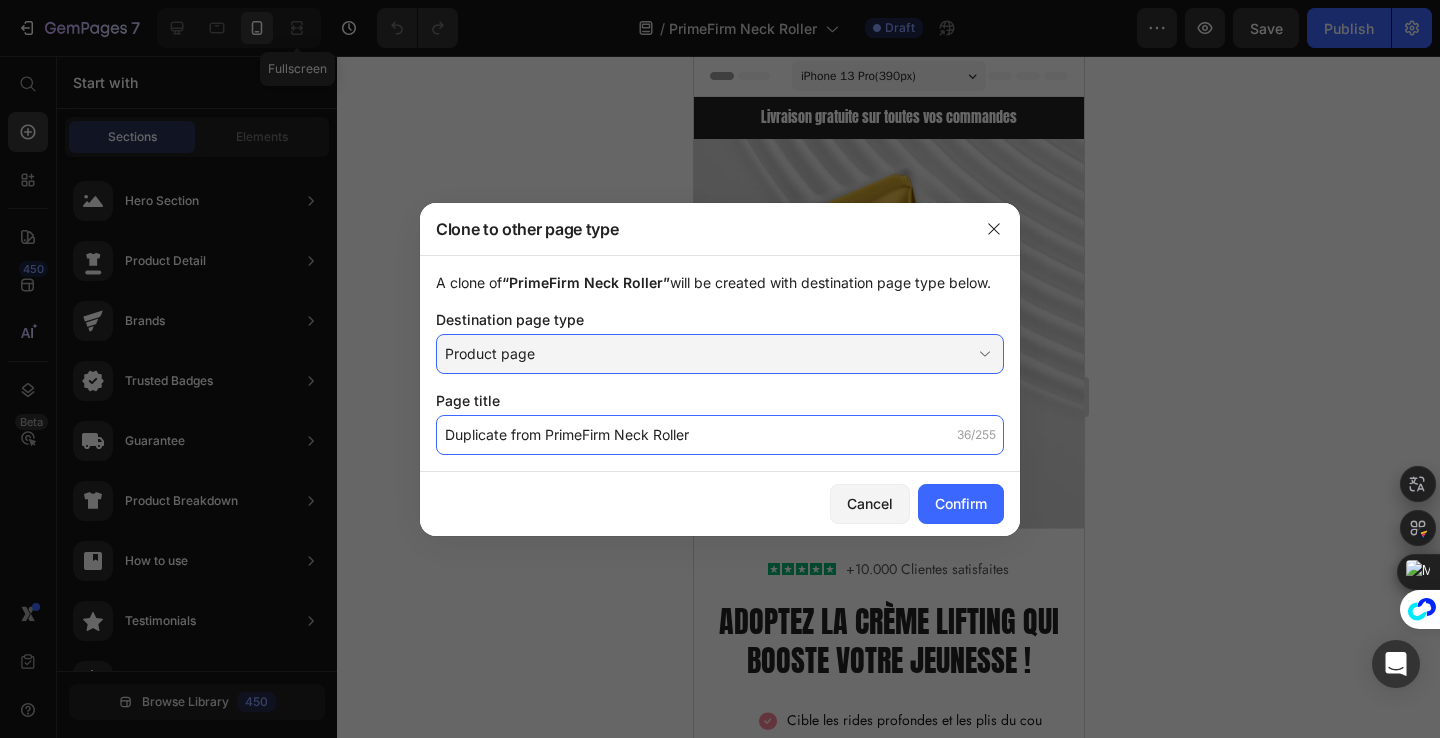 click on "Duplicate from PrimeFirm Neck Roller" 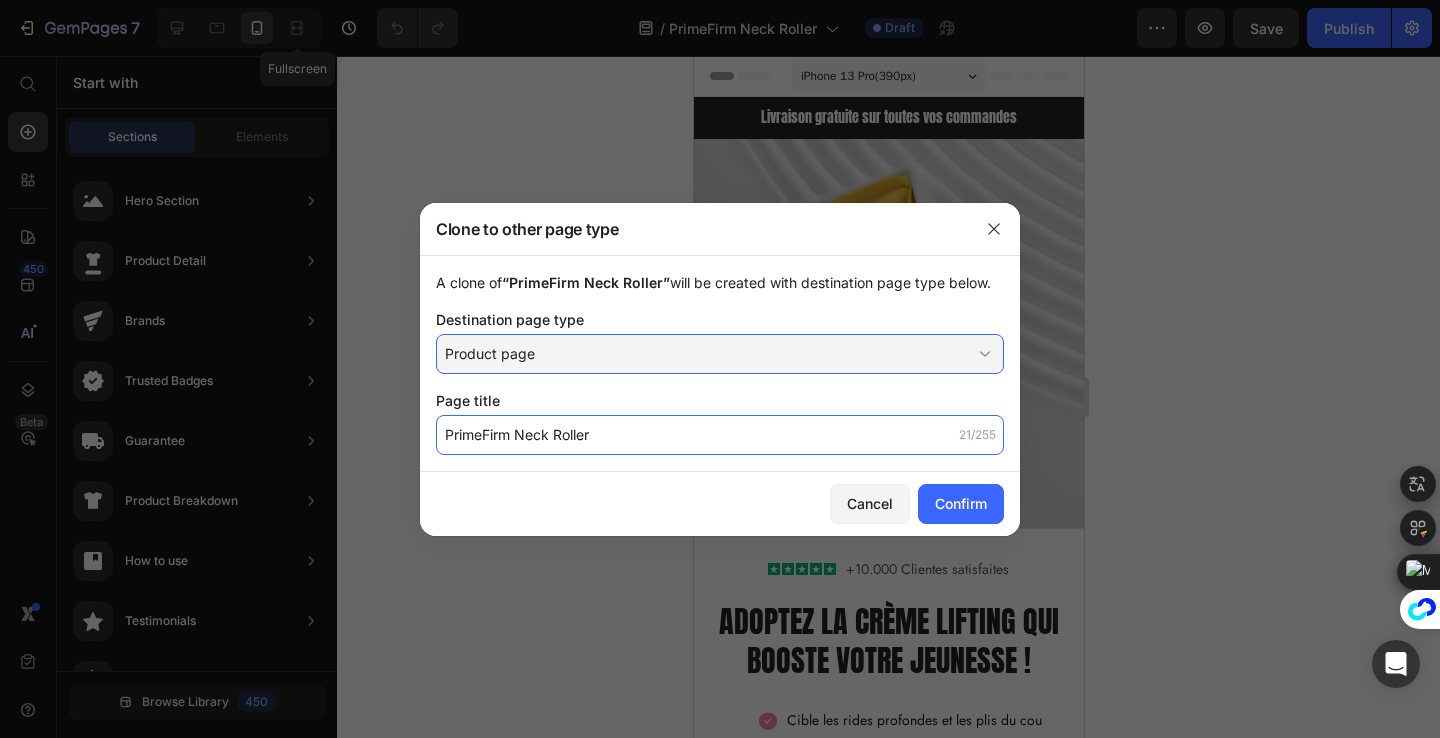 click on "PrimeFirm Neck Roller" 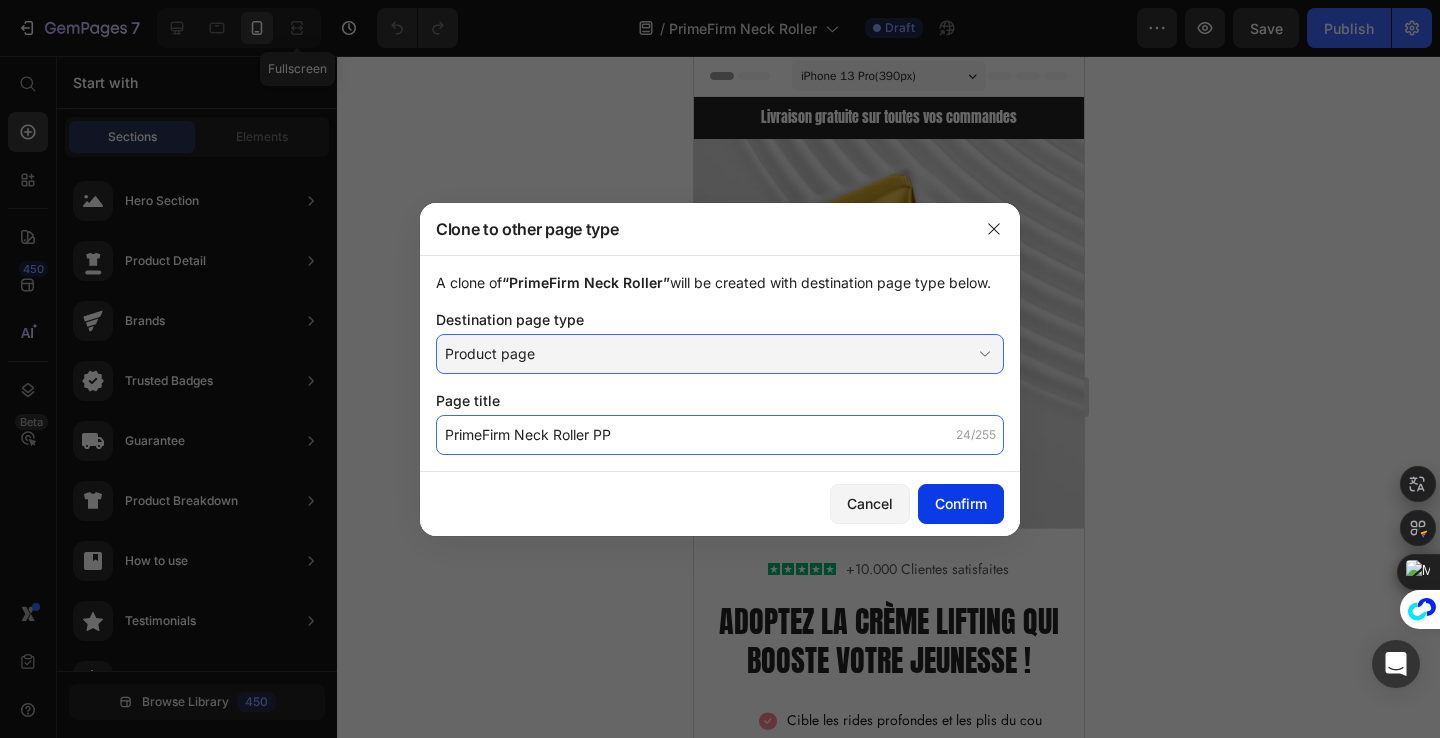 type on "PrimeFirm Neck Roller PP" 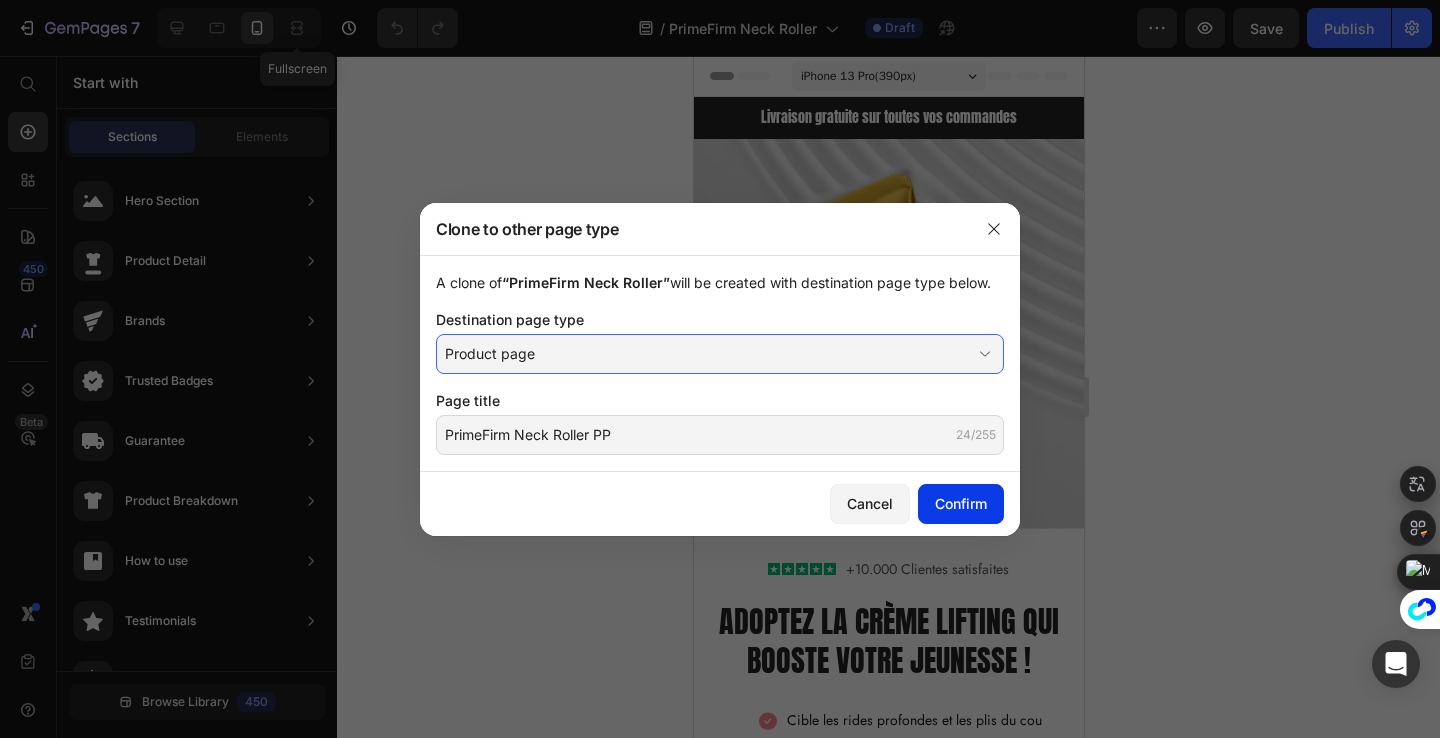 click on "Confirm" 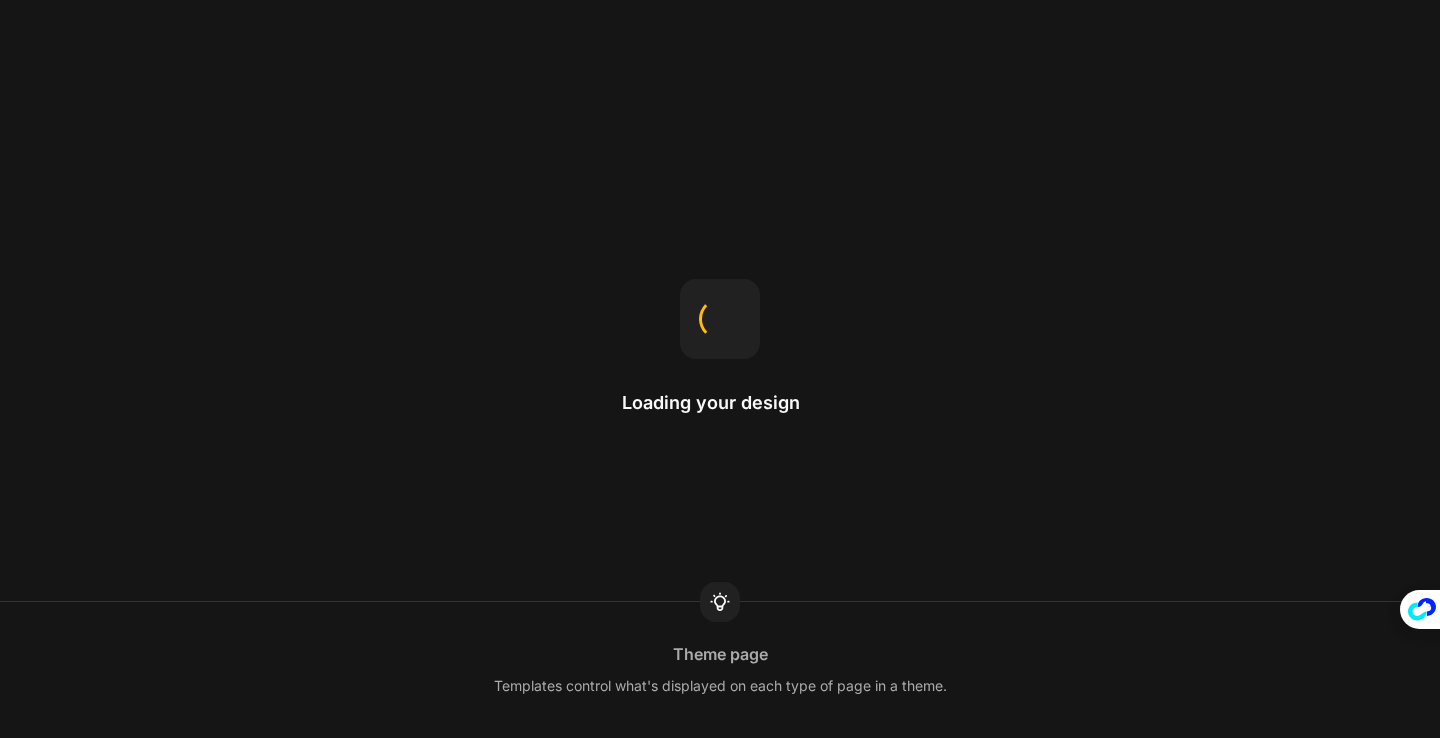 scroll, scrollTop: 0, scrollLeft: 0, axis: both 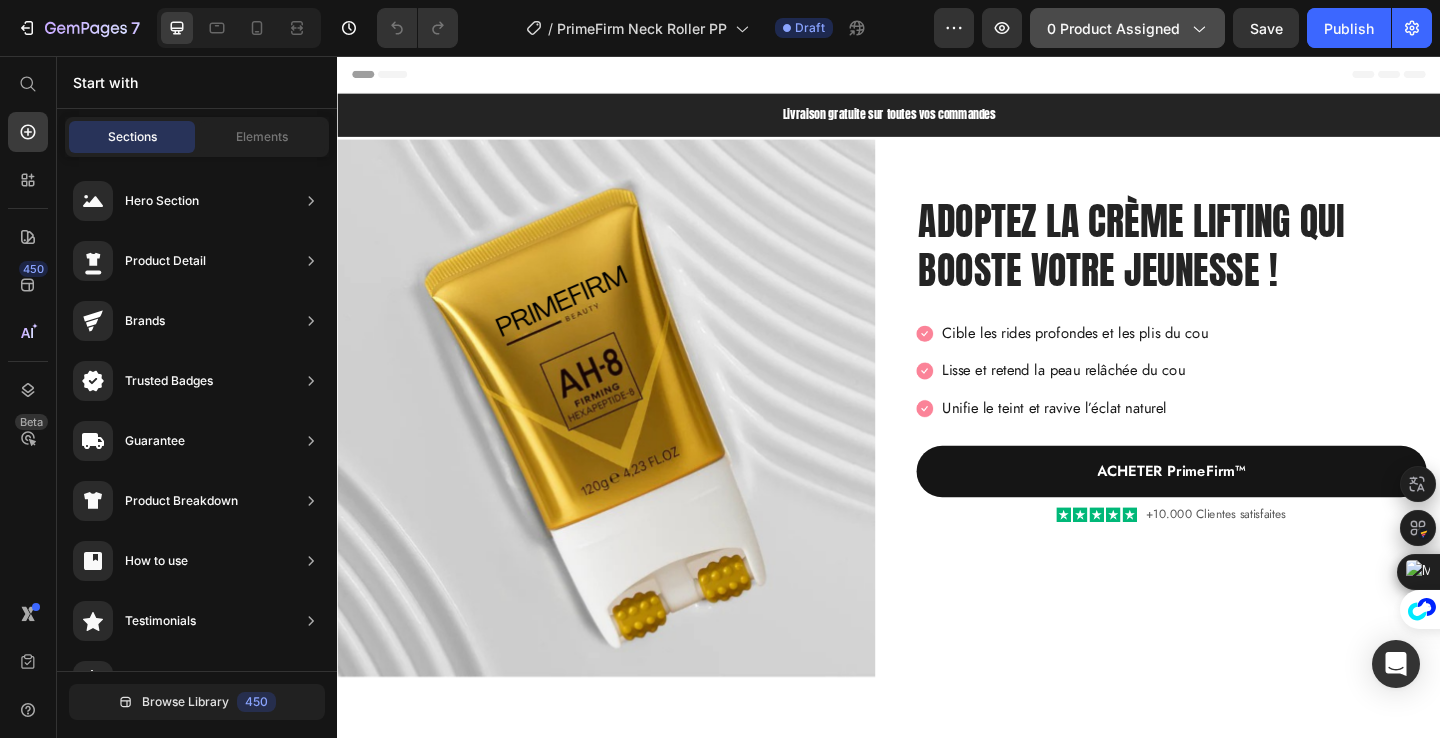 click on "0 product assigned" 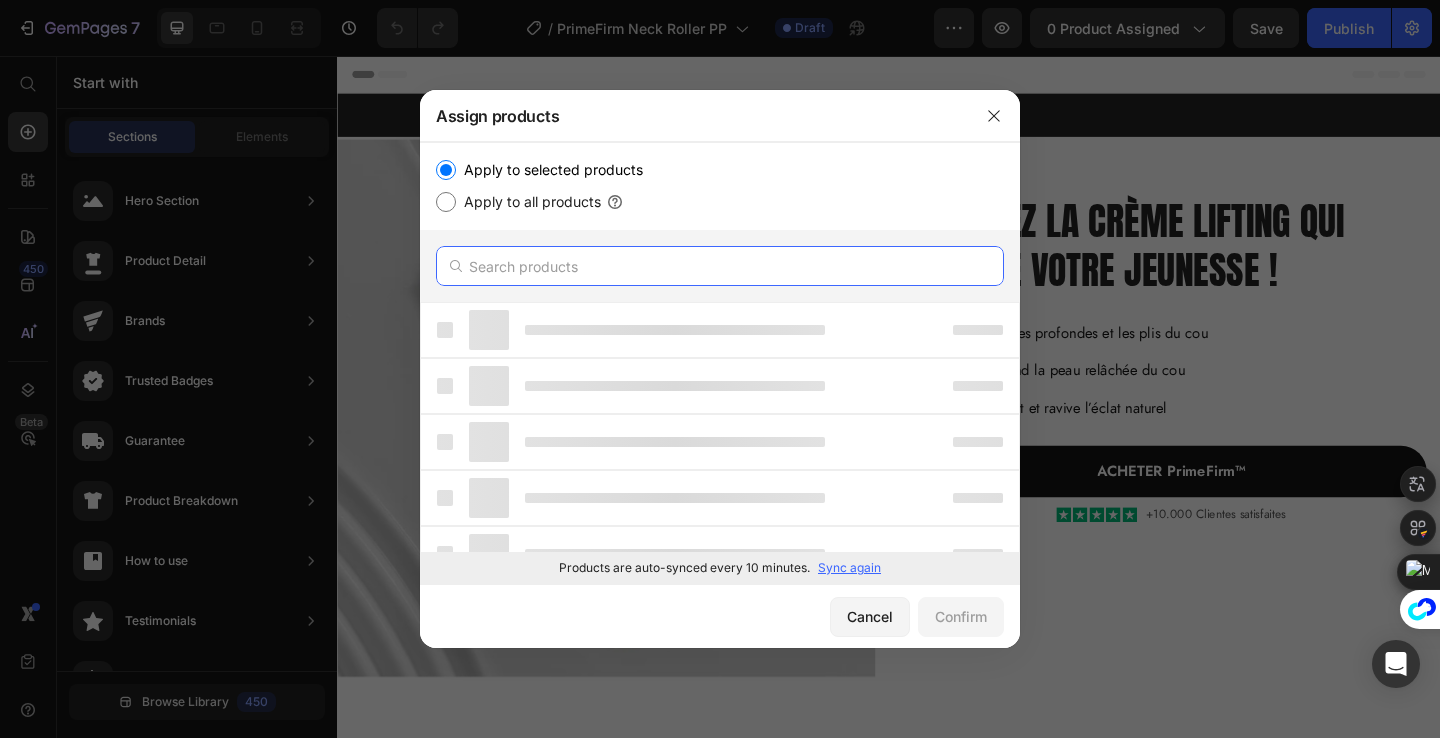 click at bounding box center [720, 266] 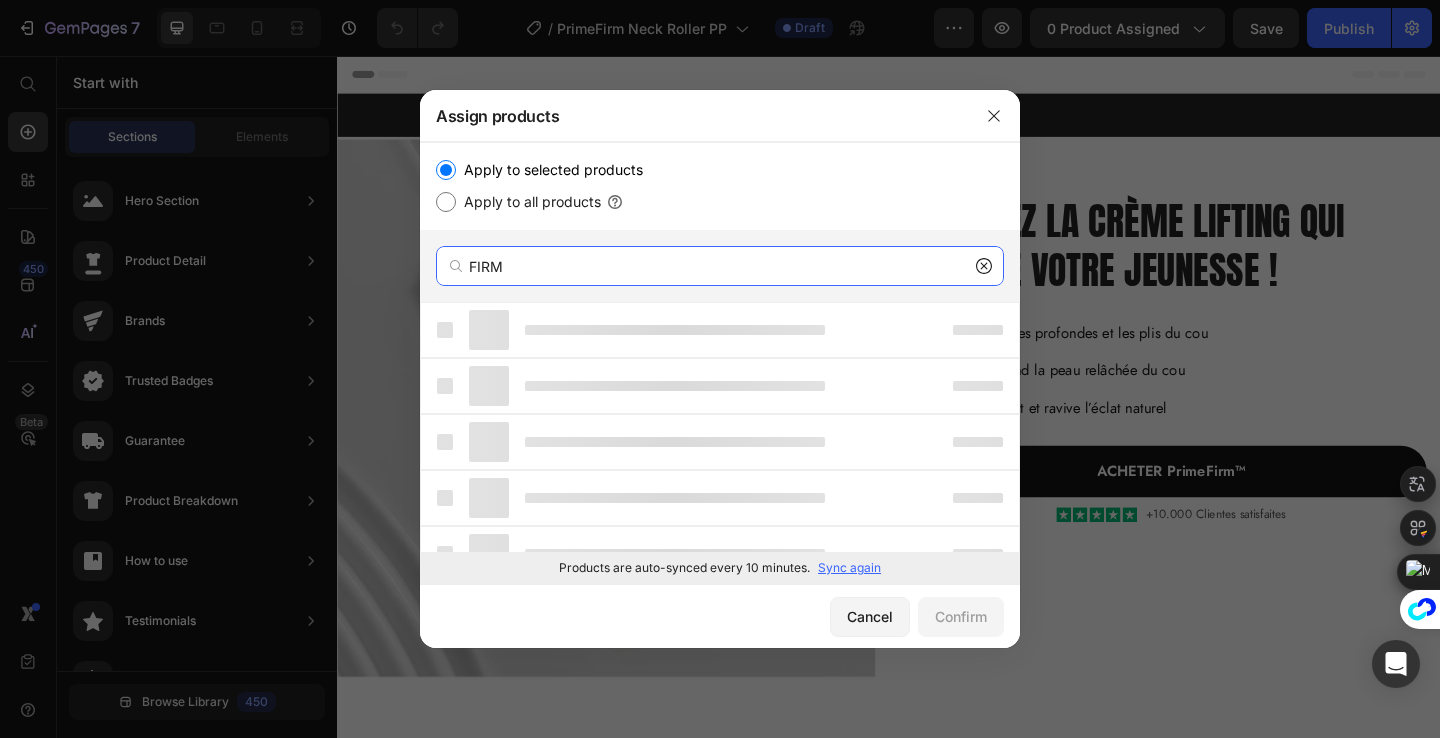 type on "FIRM" 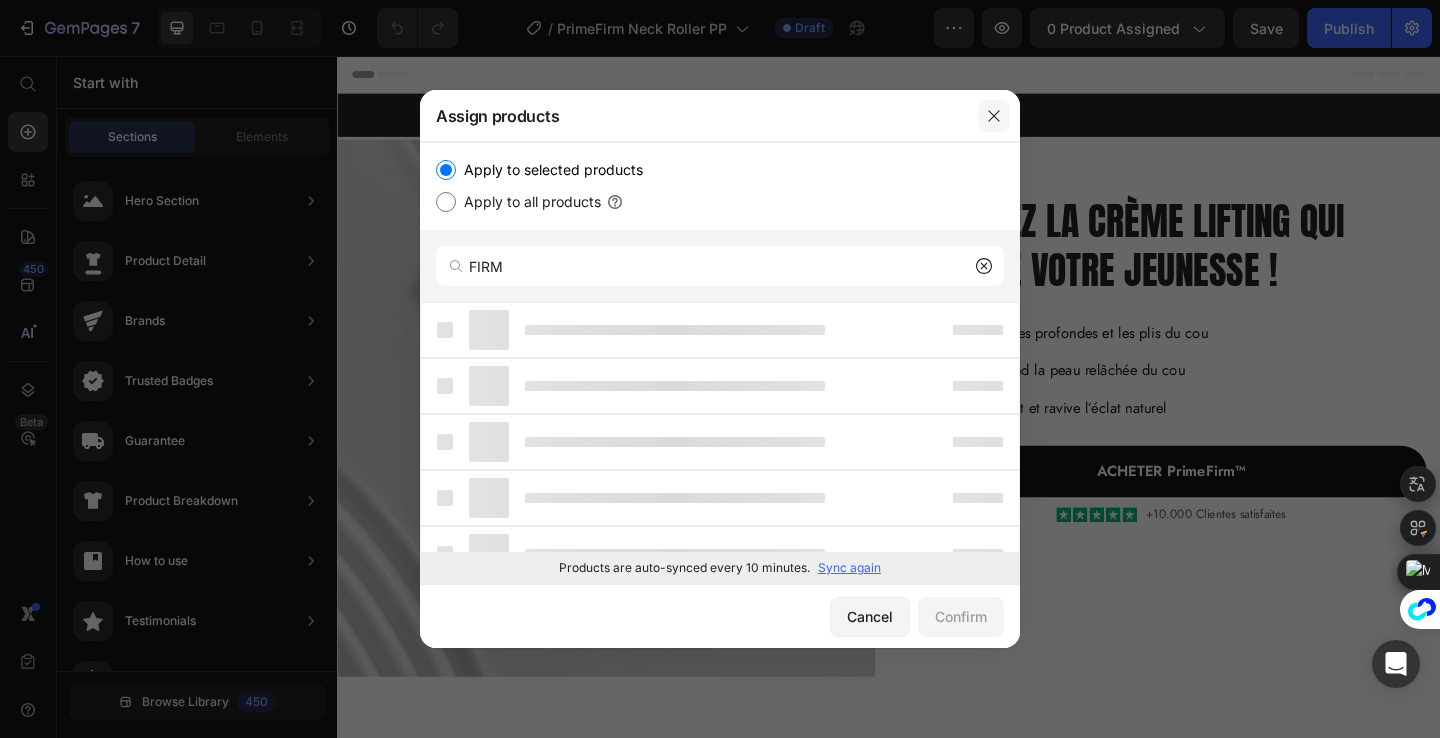 click 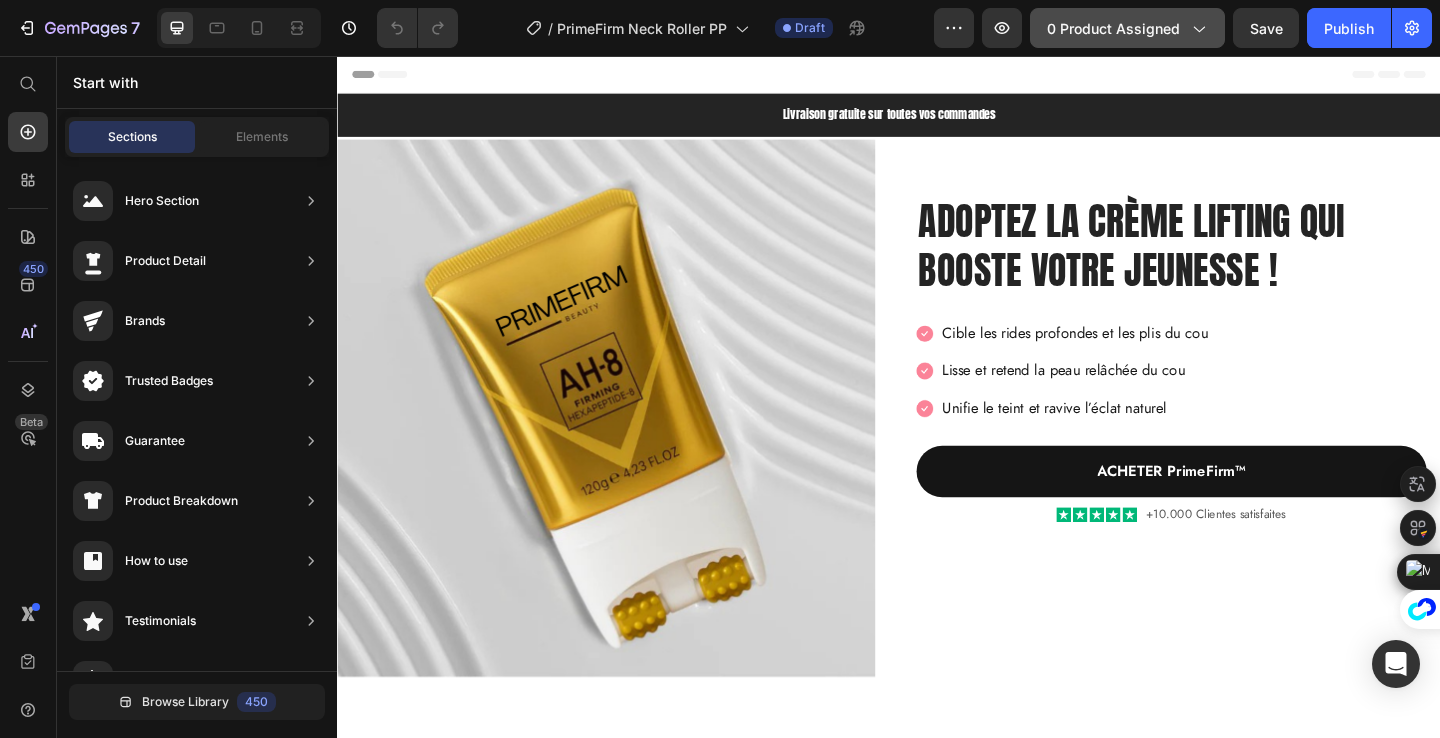 click on "0 product assigned" 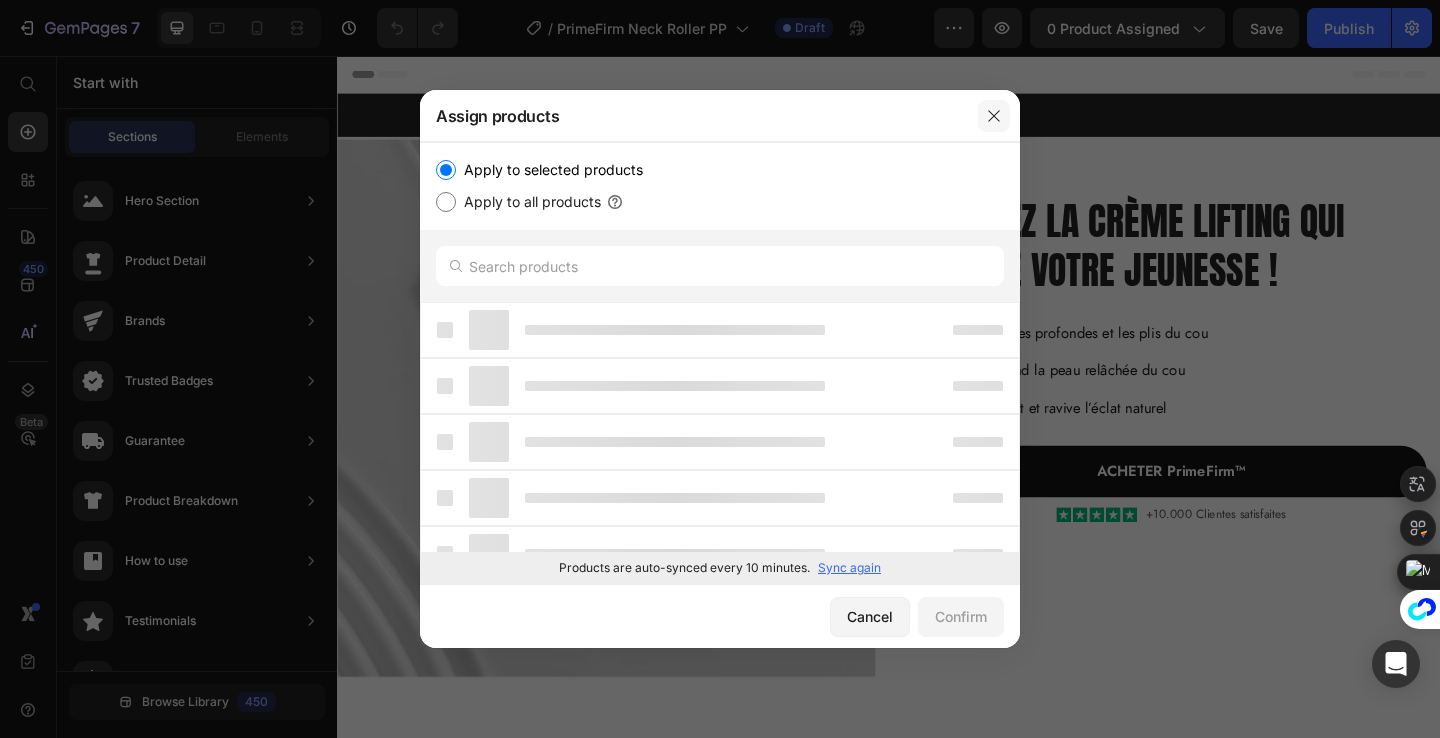 click at bounding box center [994, 116] 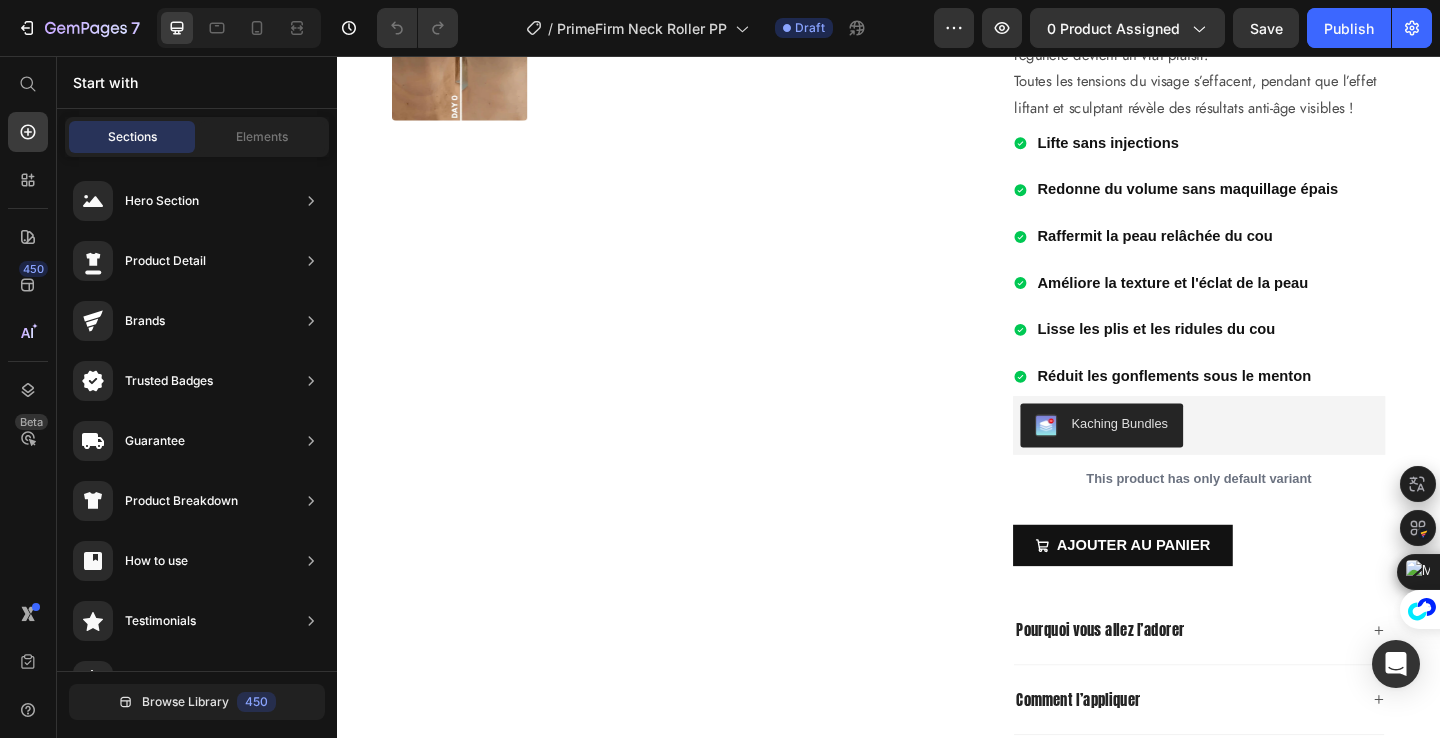scroll, scrollTop: 2755, scrollLeft: 0, axis: vertical 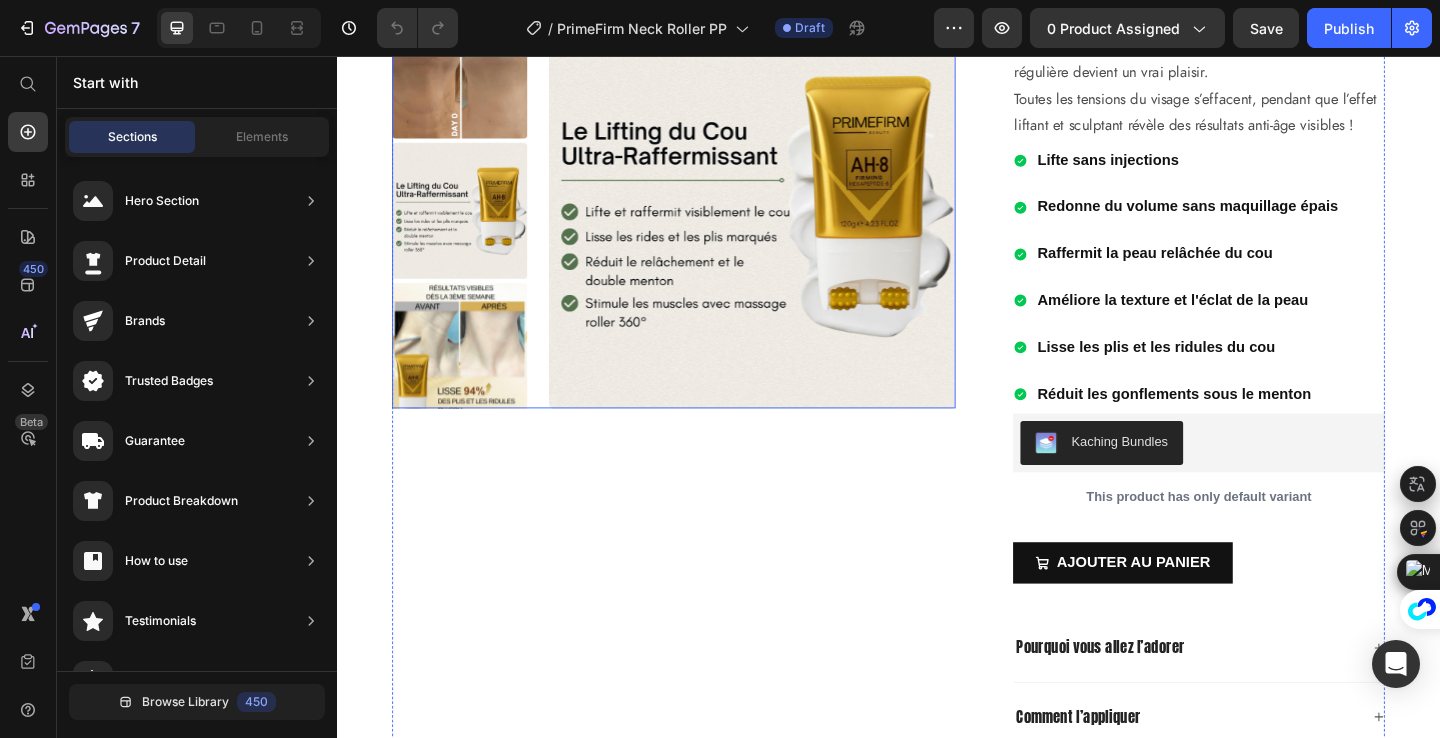 click at bounding box center [788, 218] 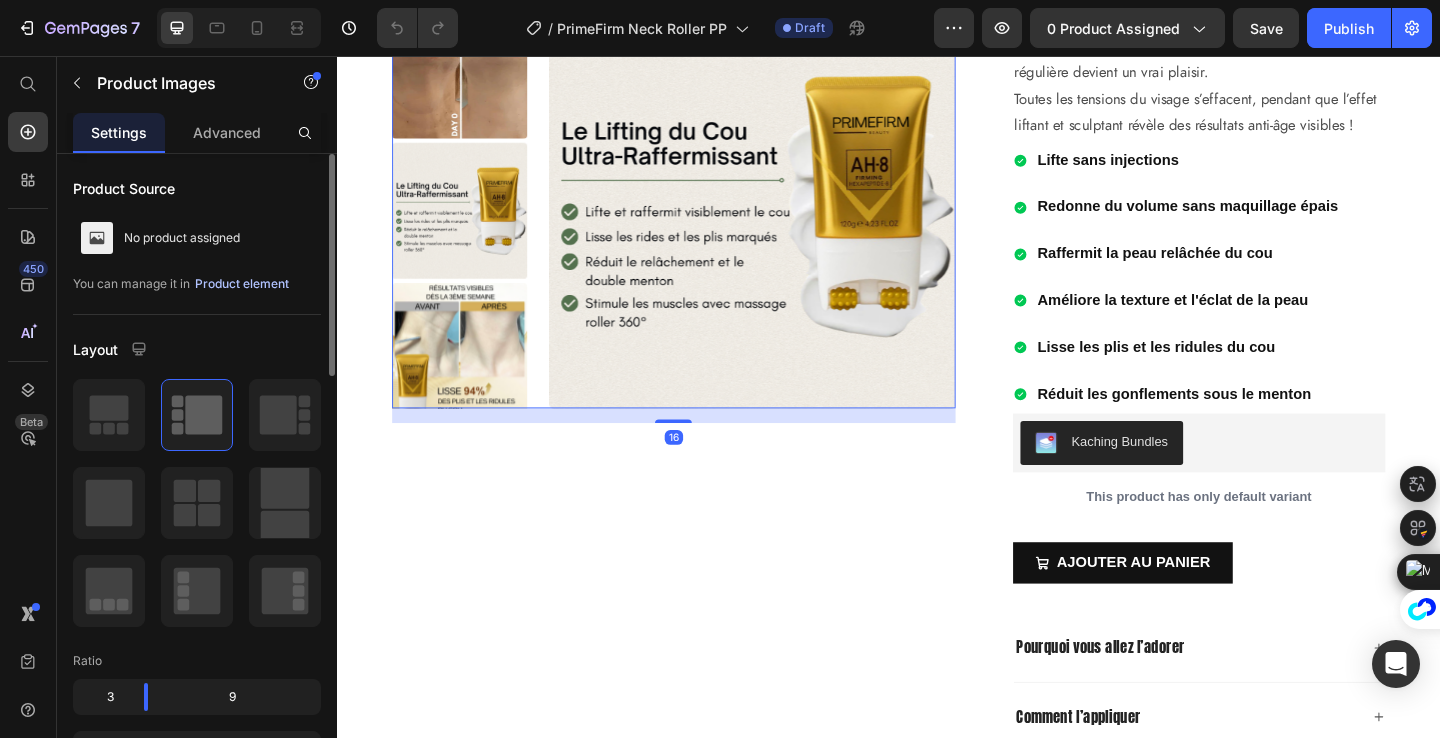 click on "Product element" at bounding box center [242, 284] 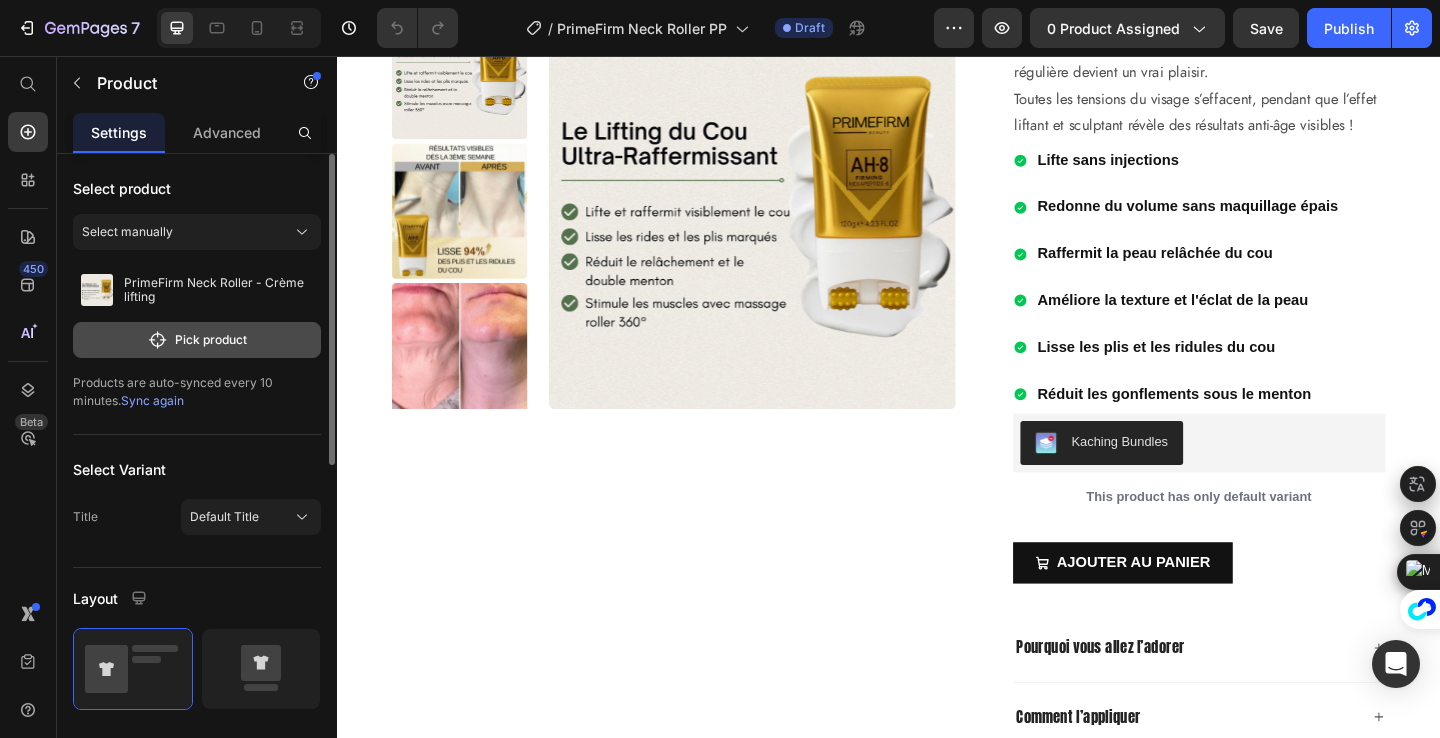 click on "Pick product" 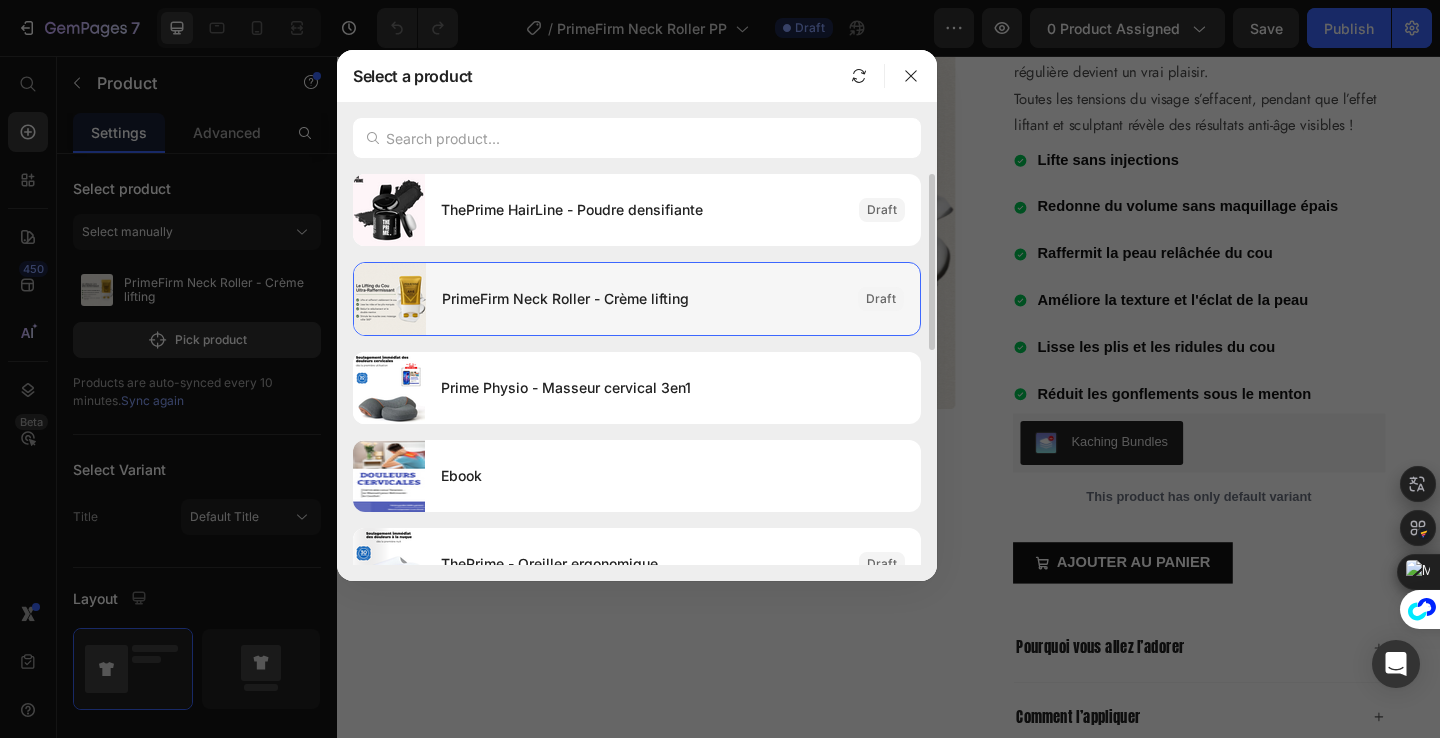 click on "PrimeFirm Neck Roller - Crème lifting" at bounding box center [642, 299] 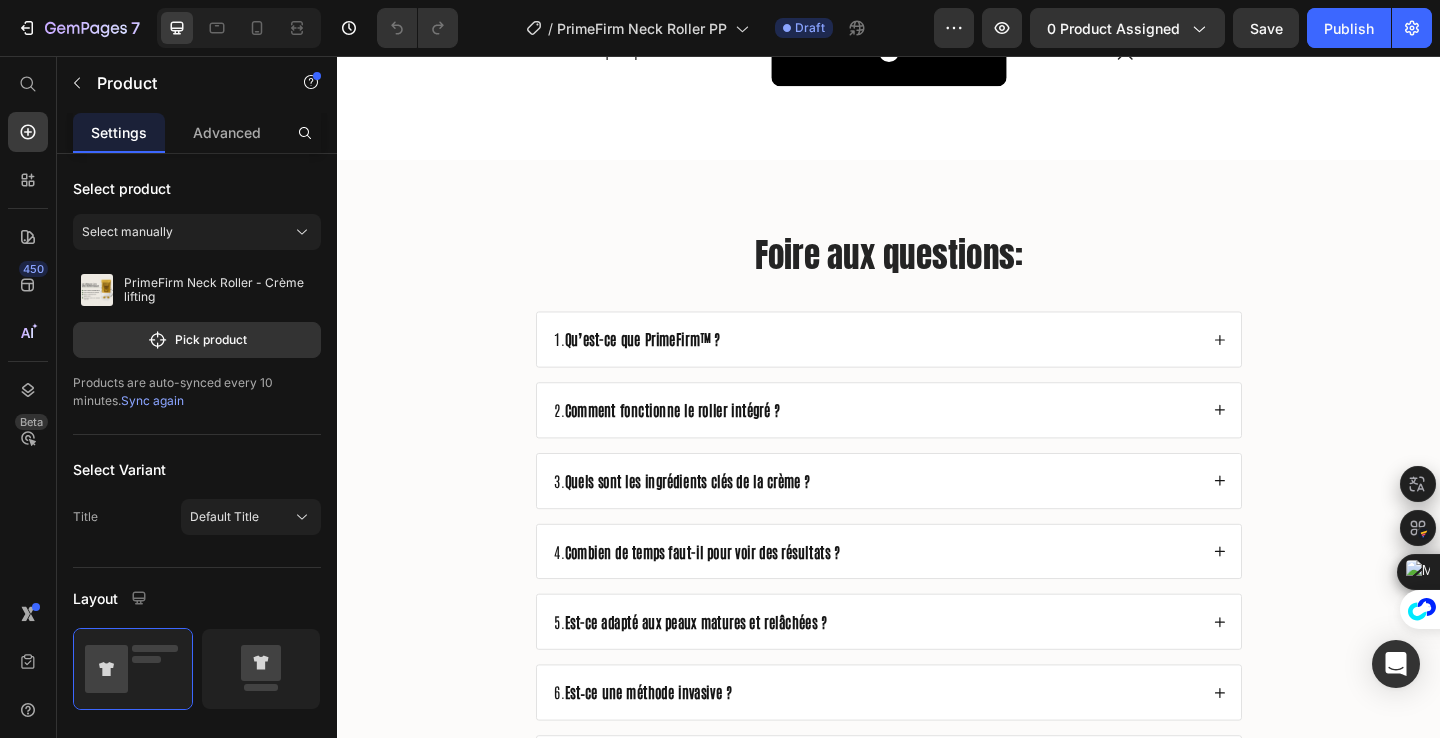 scroll, scrollTop: 6814, scrollLeft: 0, axis: vertical 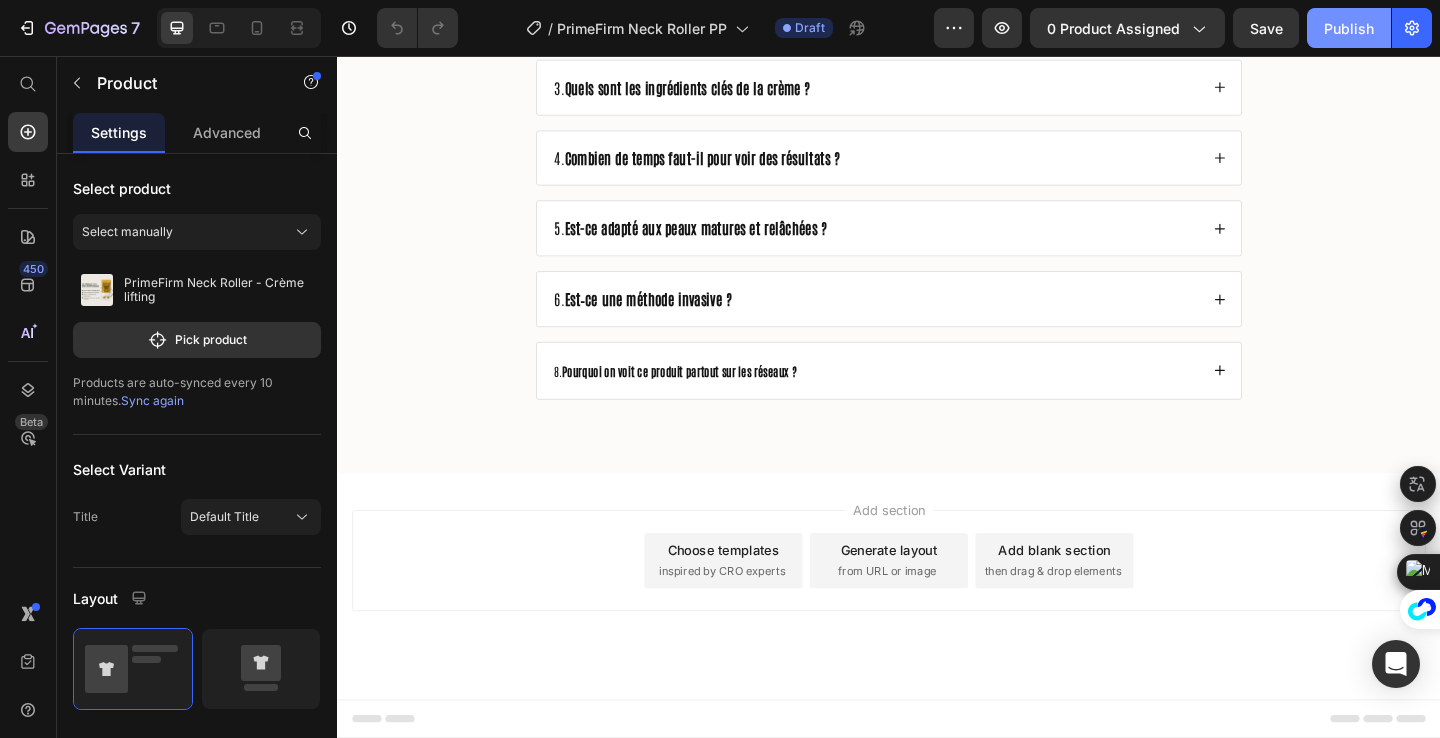click on "Publish" at bounding box center [1349, 28] 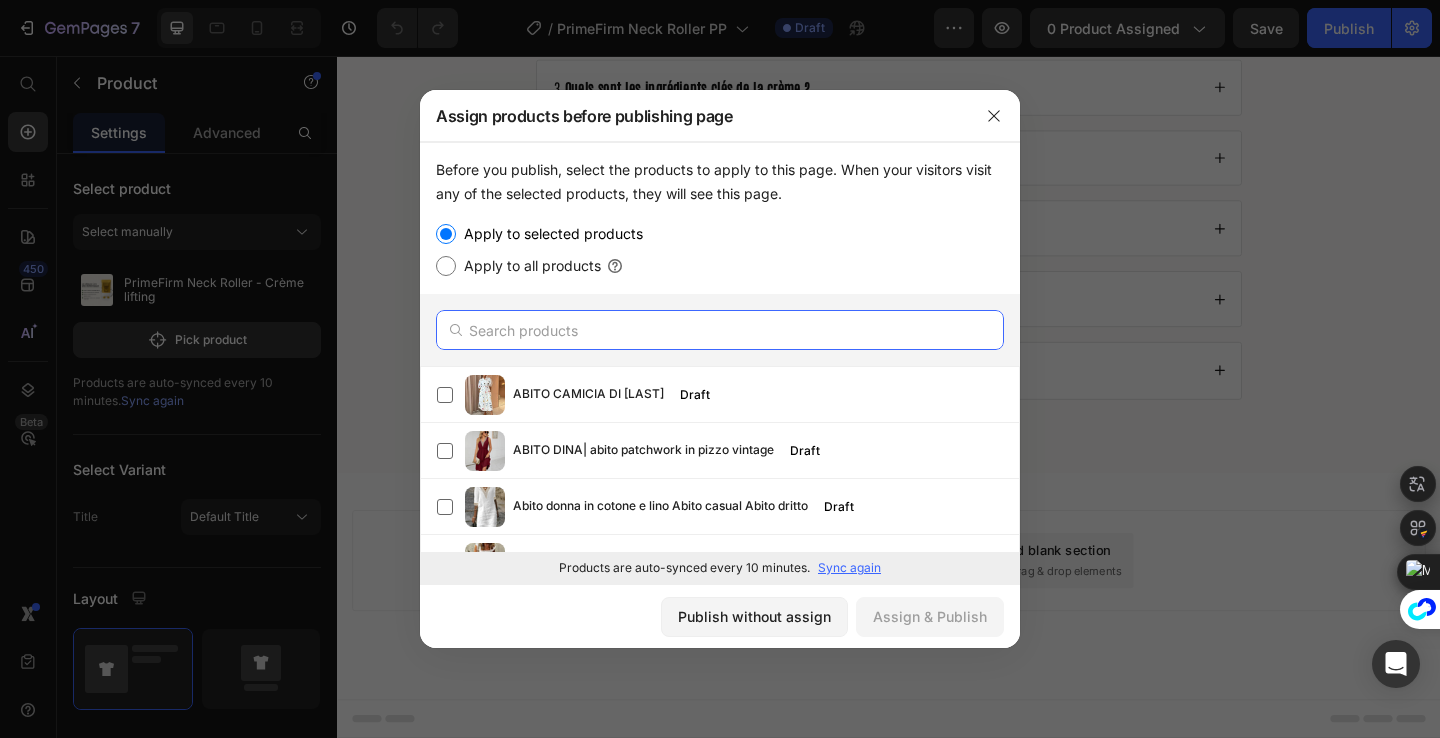 click at bounding box center [720, 330] 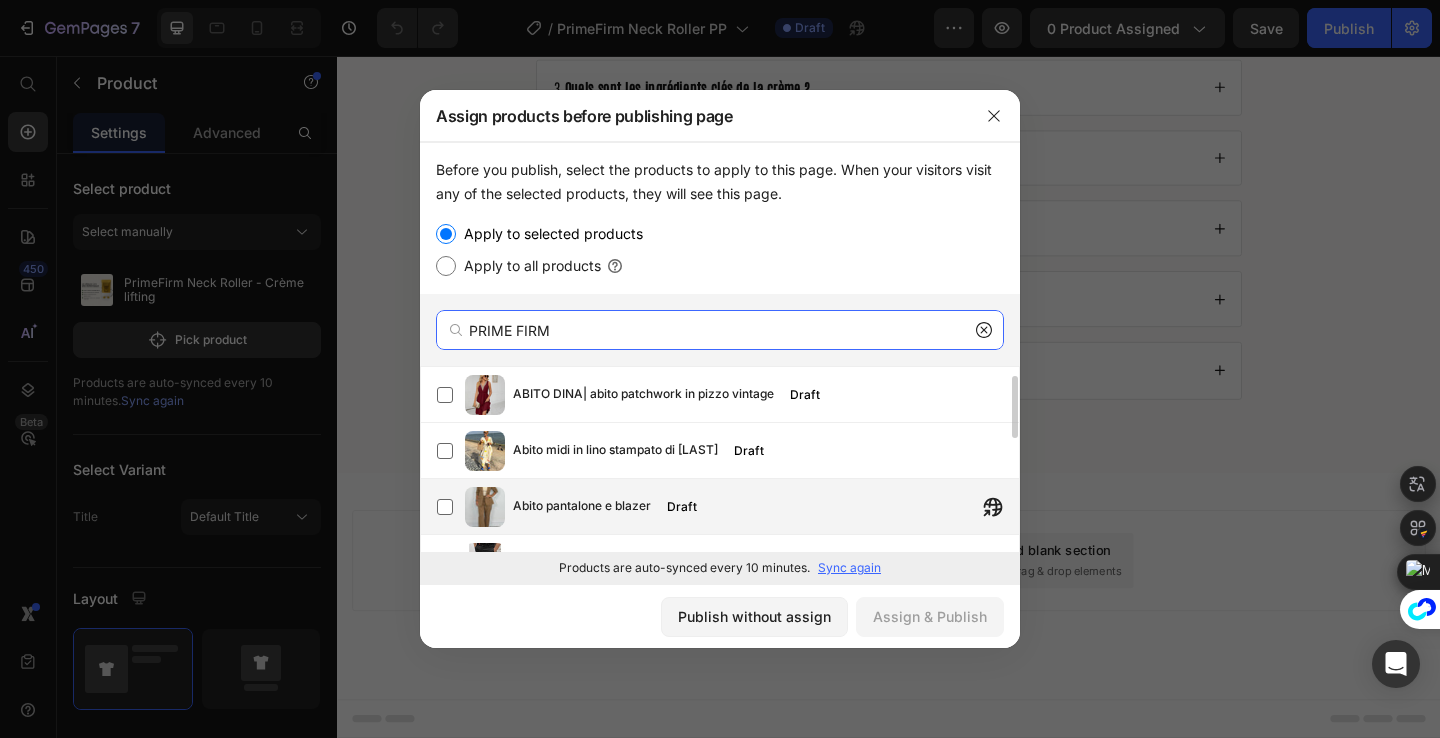 scroll, scrollTop: 429, scrollLeft: 0, axis: vertical 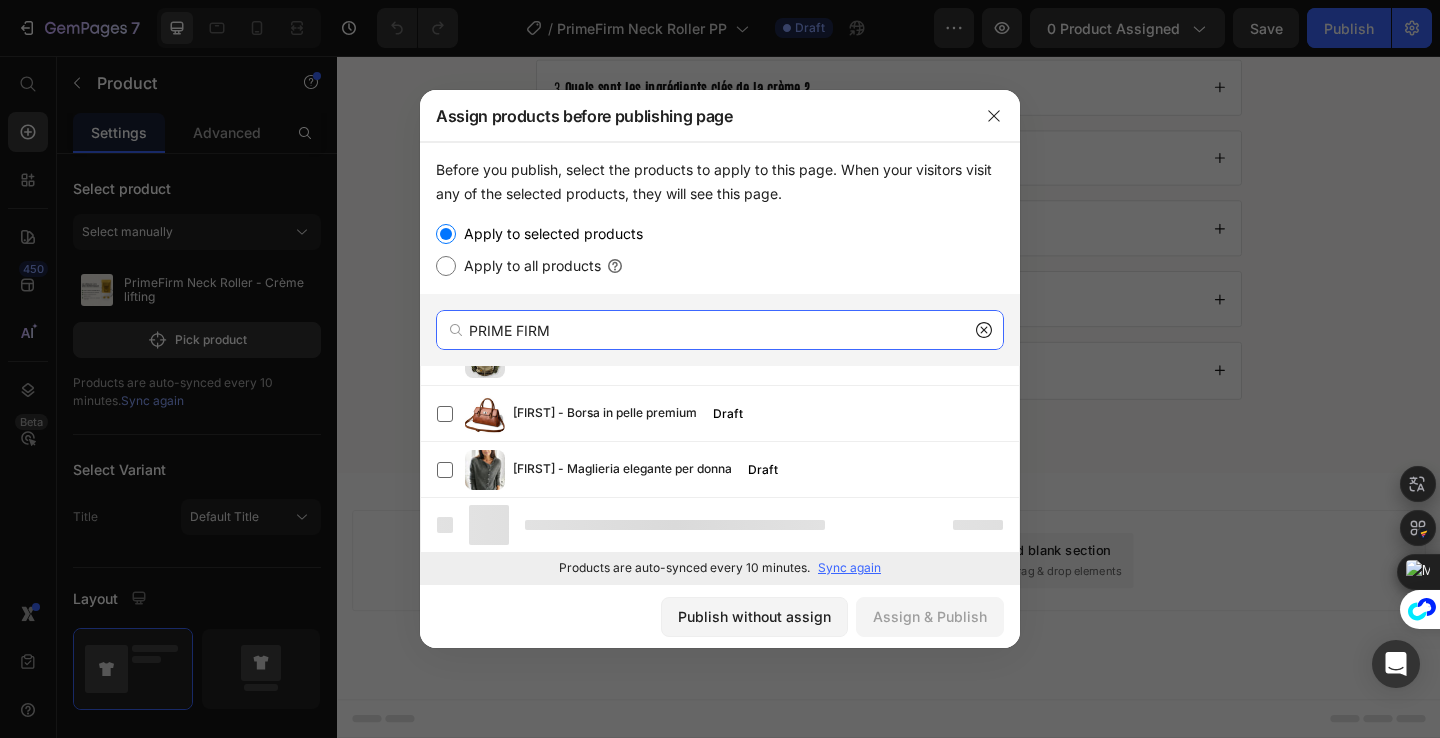 click on "PRIME FIRM" at bounding box center [720, 330] 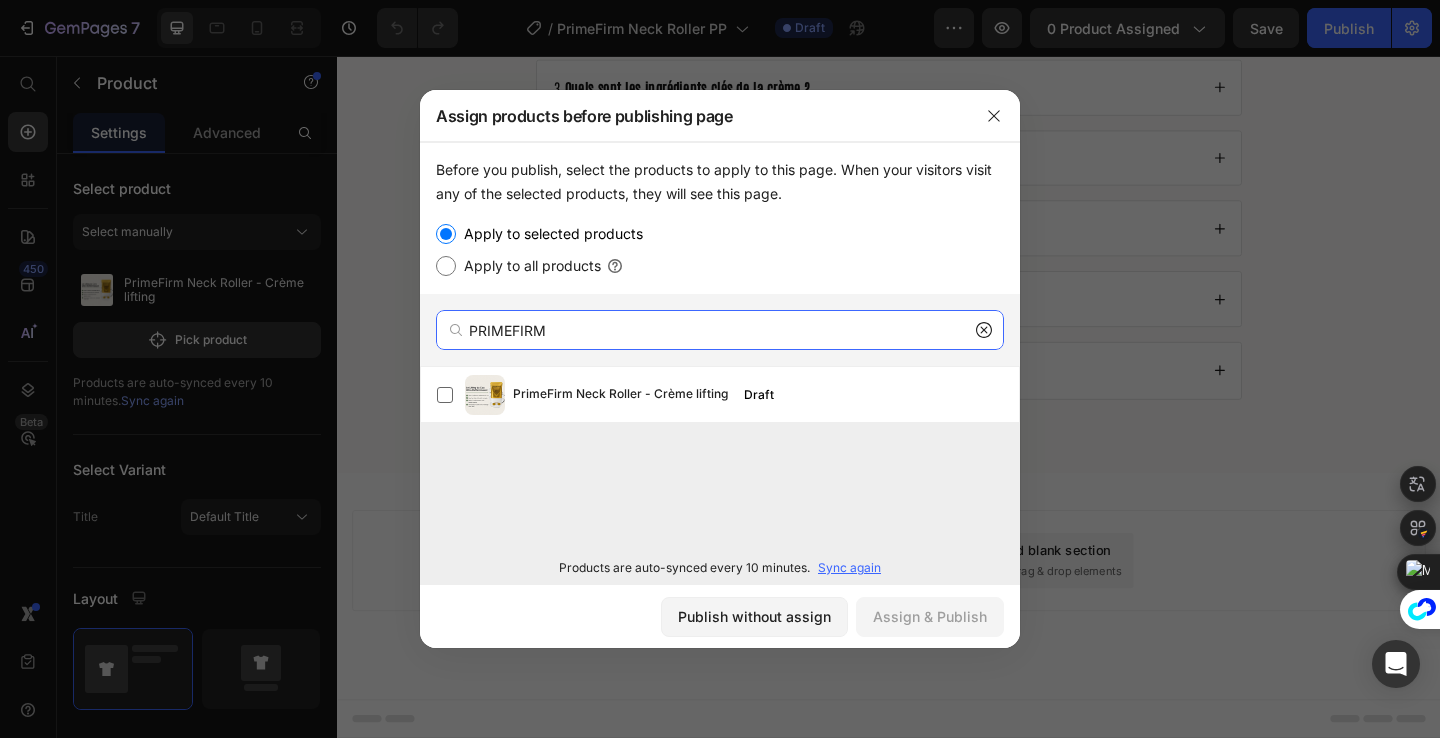 type on "PRIMEFIRM" 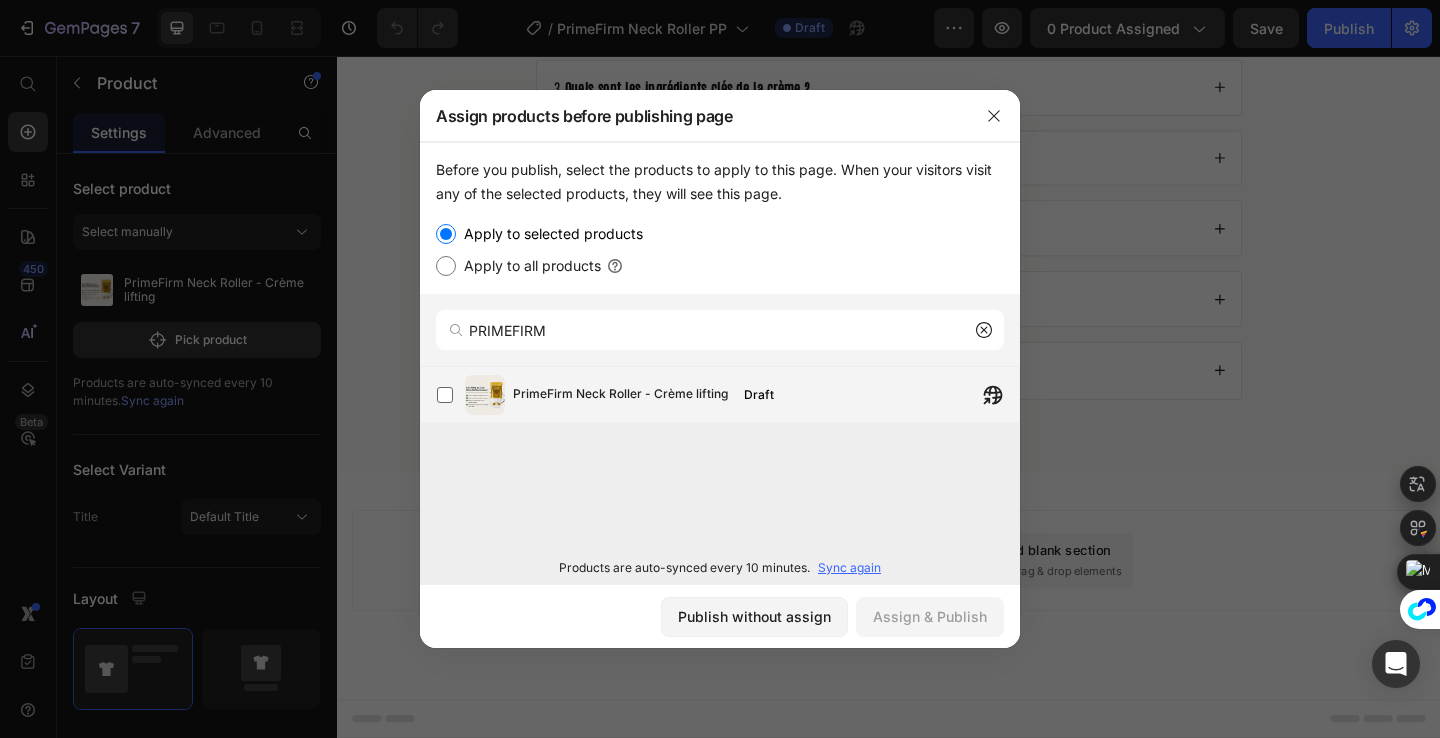 click on "PrimeFirm Neck Roller - Crème lifting" at bounding box center (620, 395) 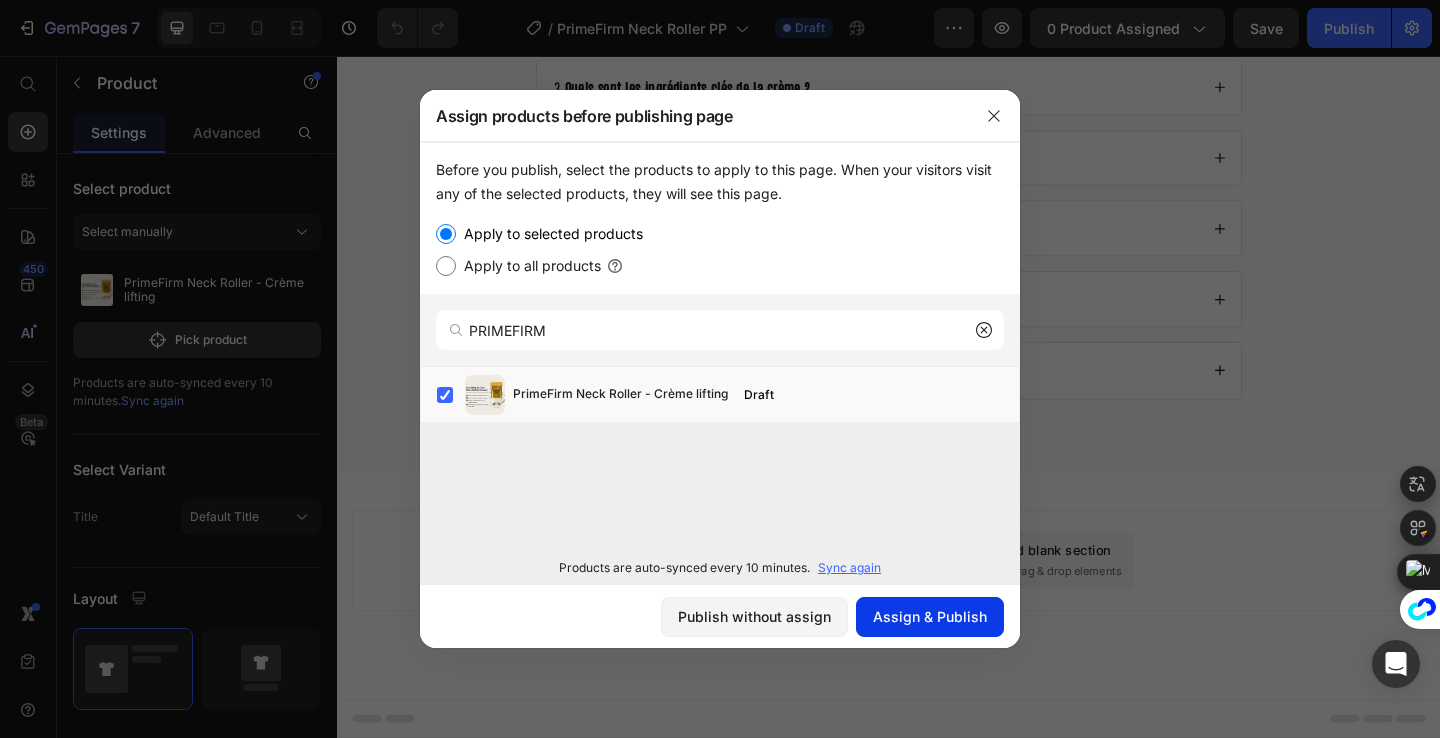 click on "Assign & Publish" 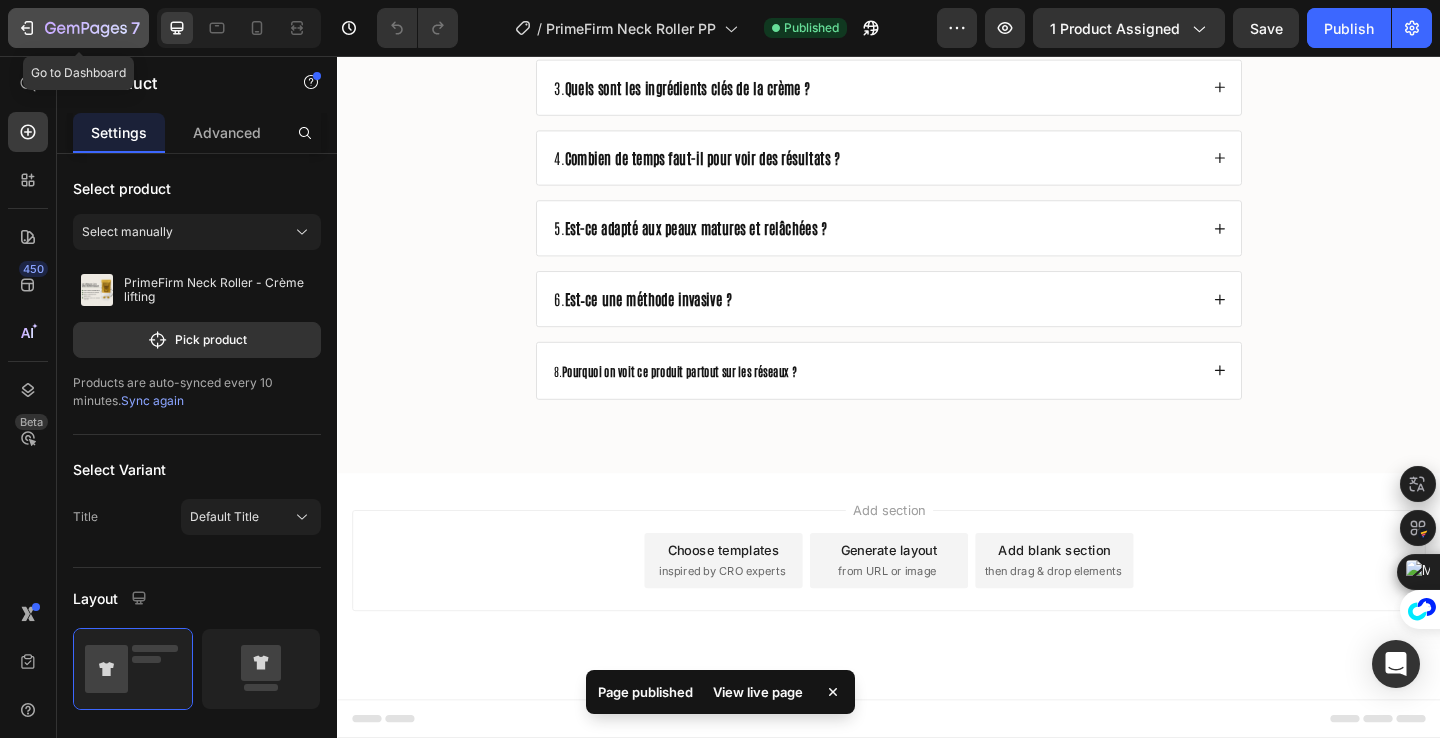 click 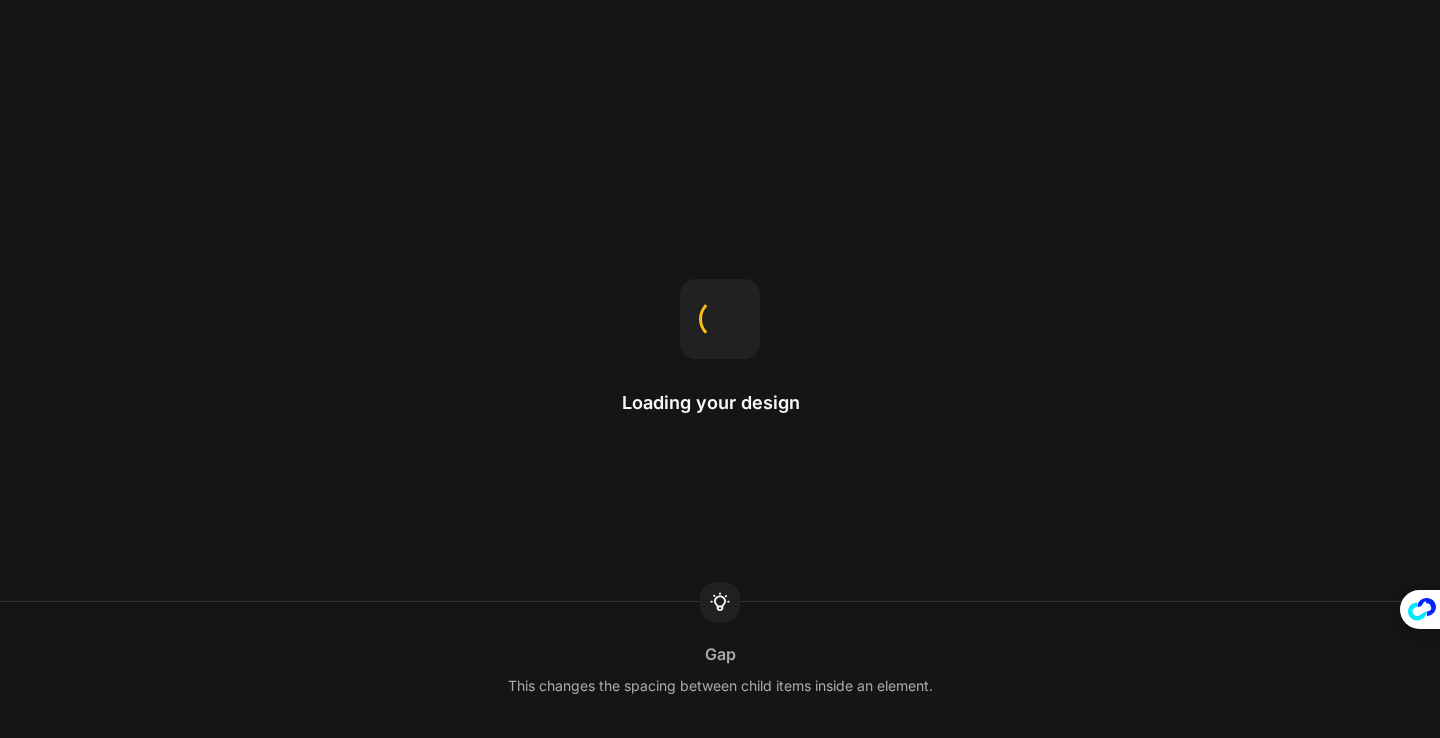 scroll, scrollTop: 0, scrollLeft: 0, axis: both 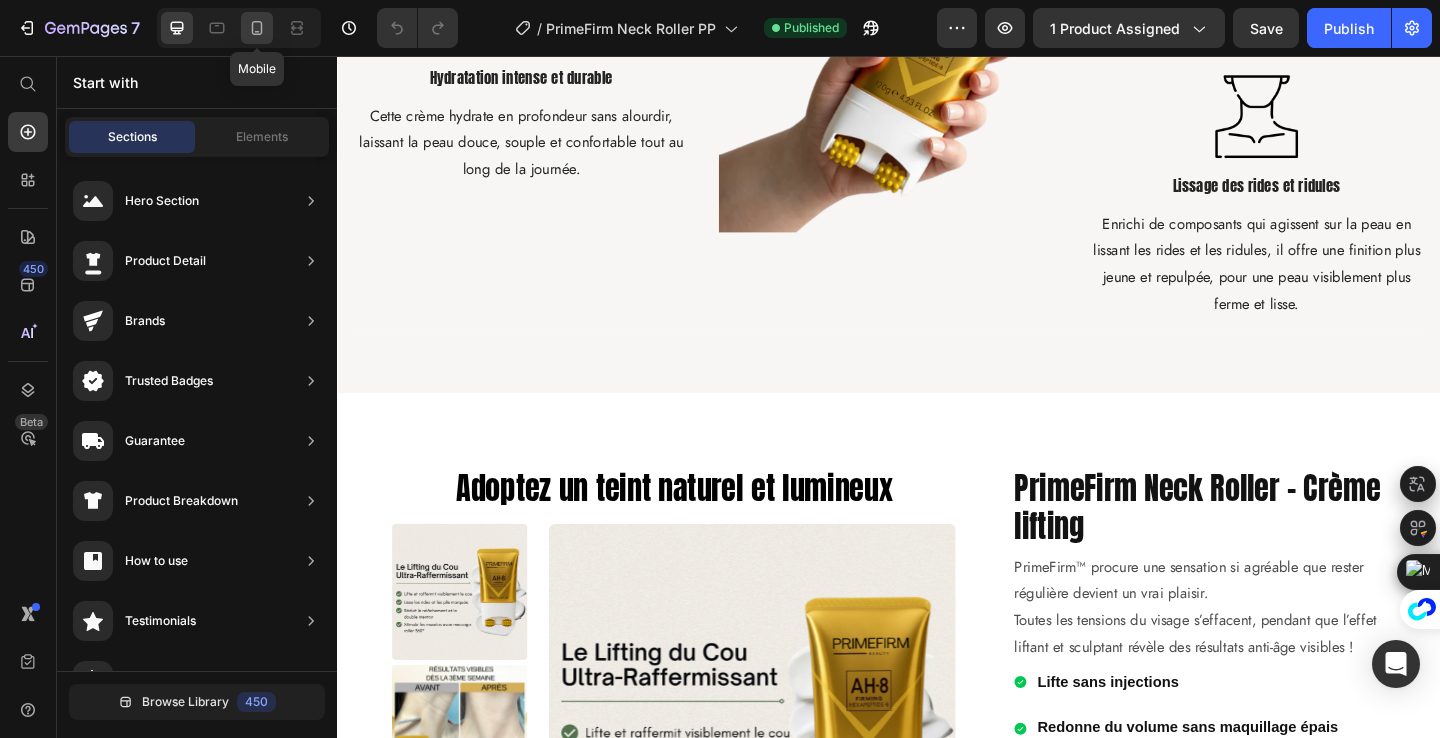 click 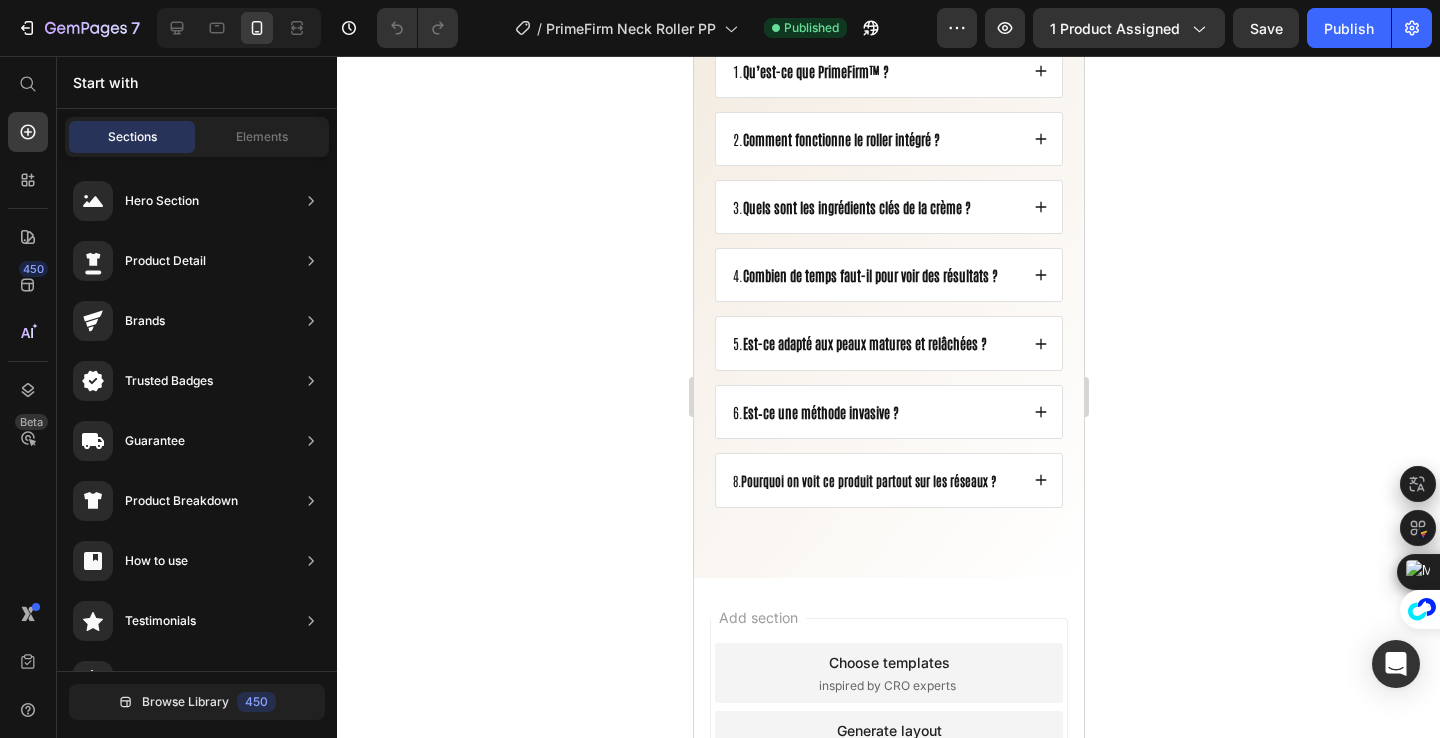 scroll, scrollTop: 9932, scrollLeft: 0, axis: vertical 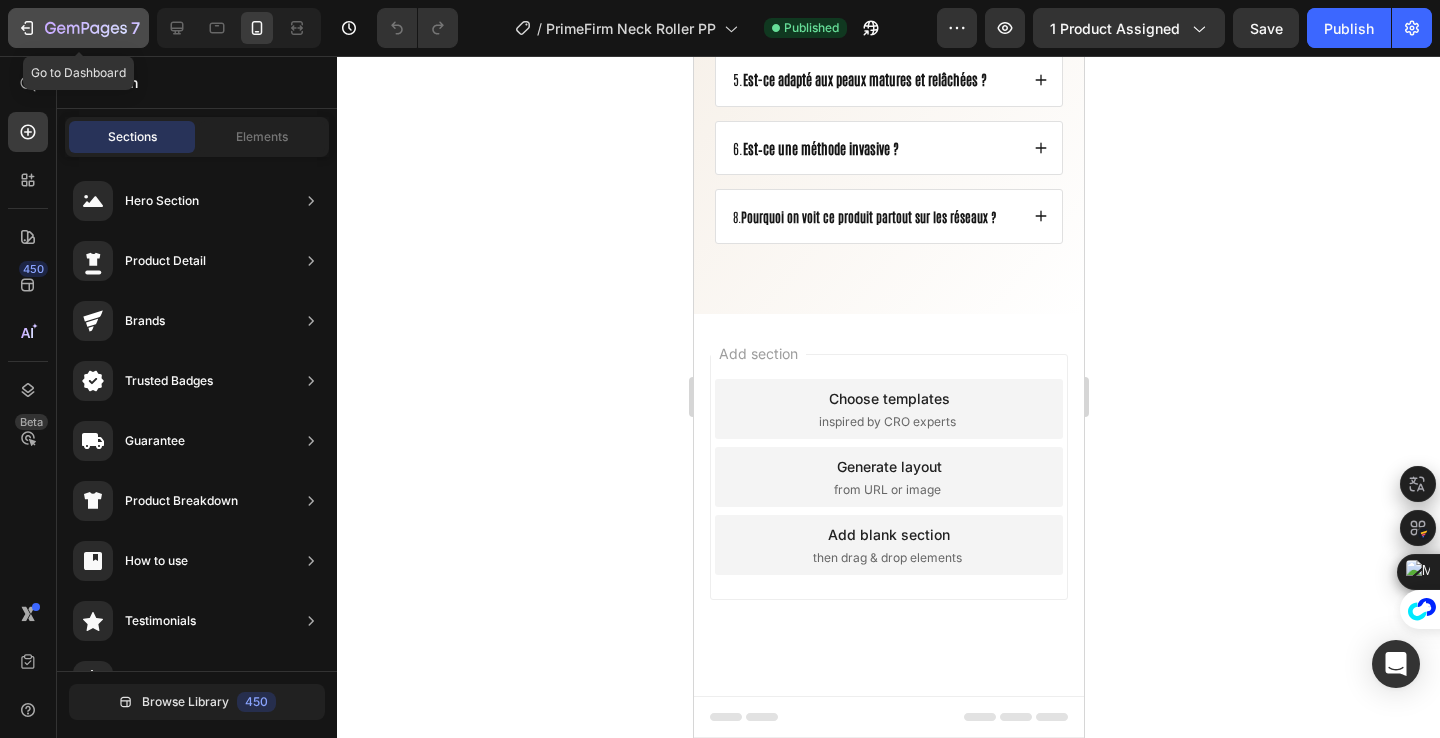 click 